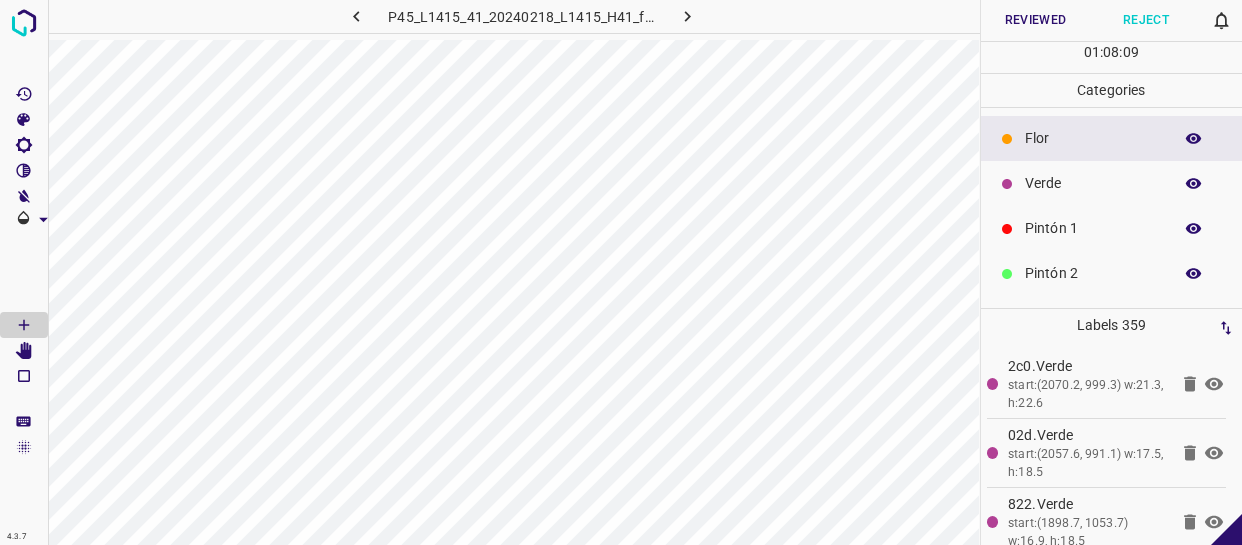 scroll, scrollTop: 0, scrollLeft: 0, axis: both 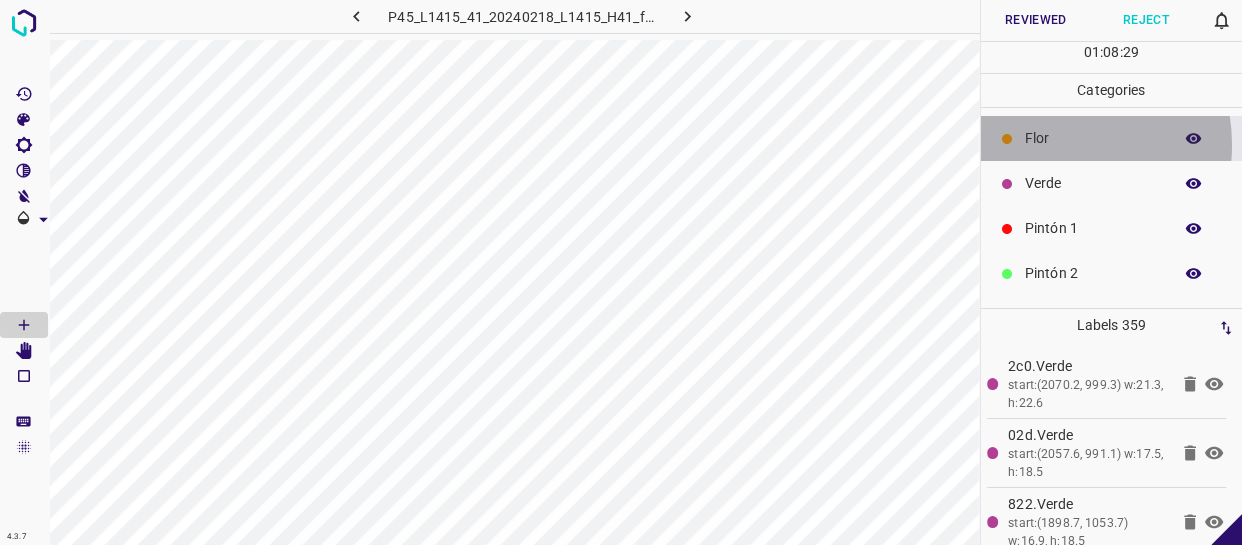 click on "Flor" at bounding box center [1093, 138] 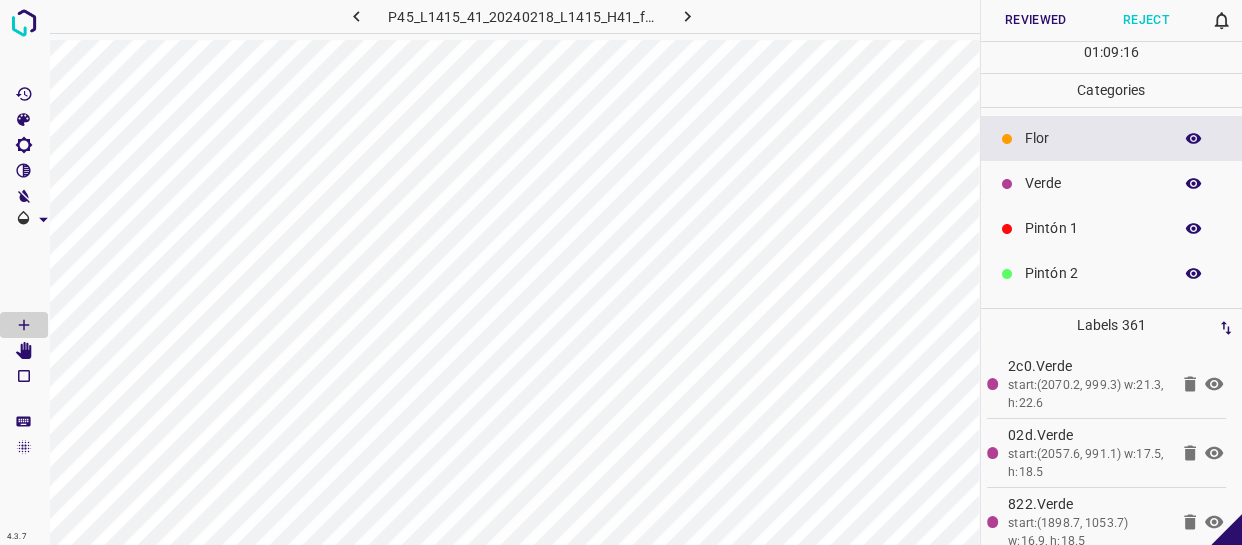click 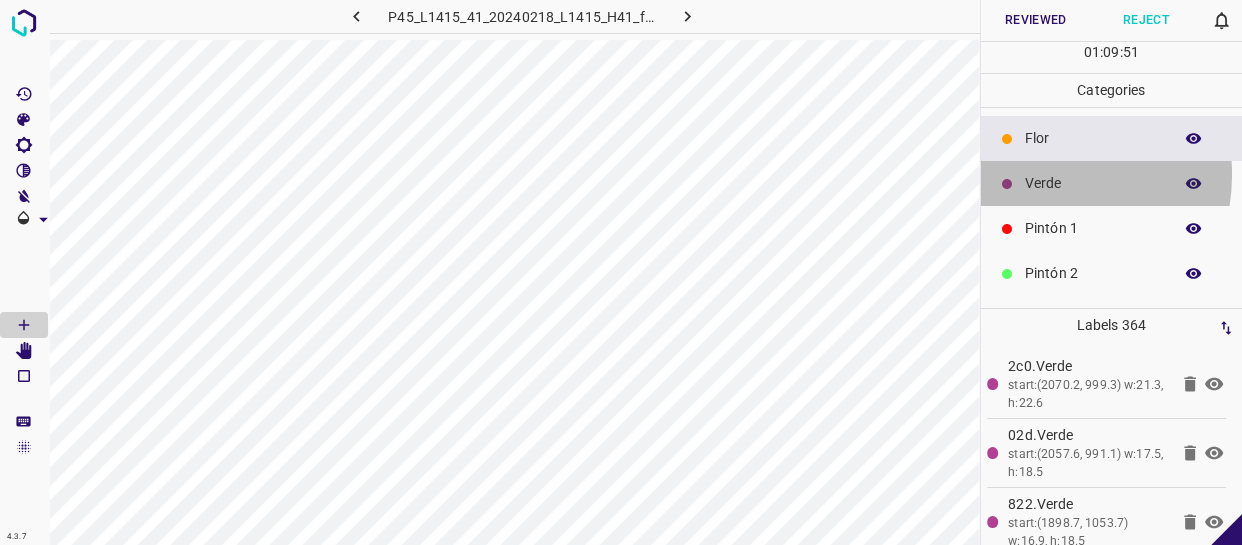 click on "Verde" at bounding box center [1093, 183] 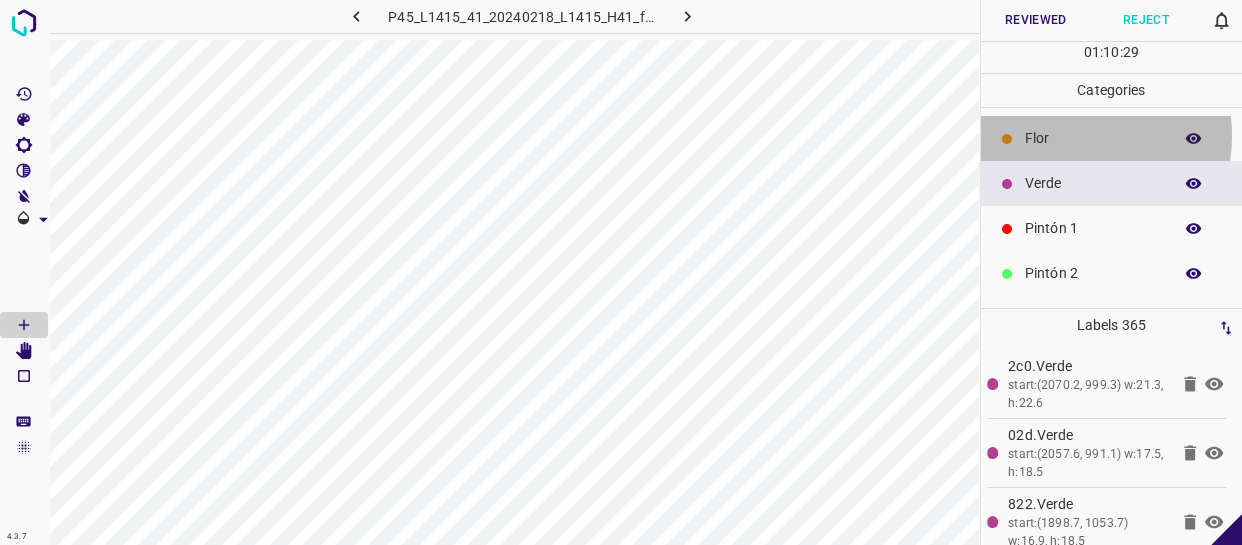 click on "Flor" at bounding box center (1093, 138) 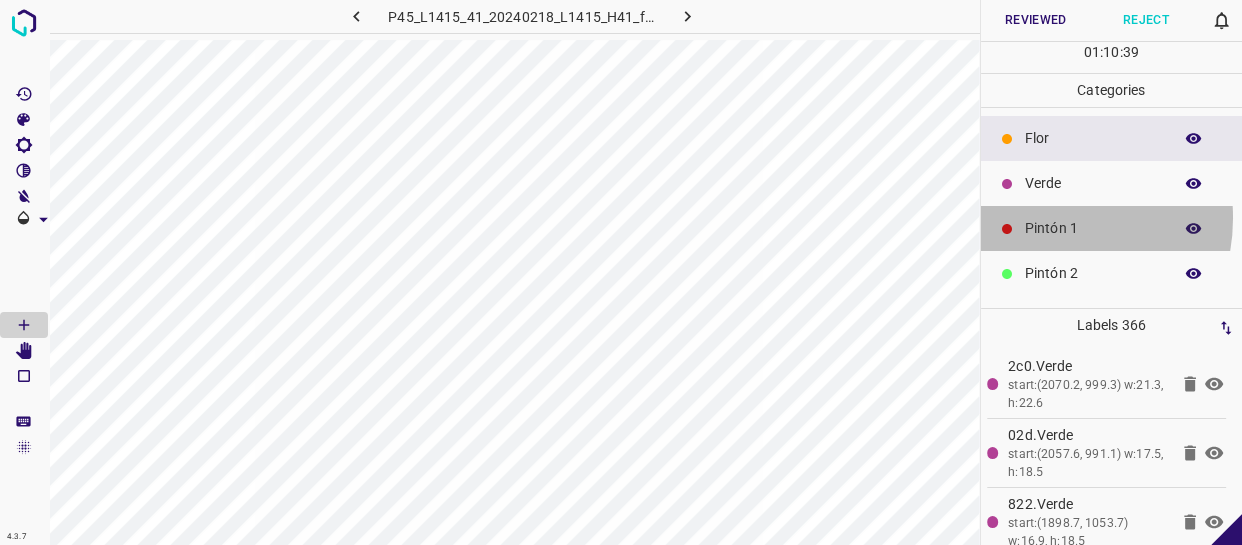 click on "Pintón 1" at bounding box center [1093, 228] 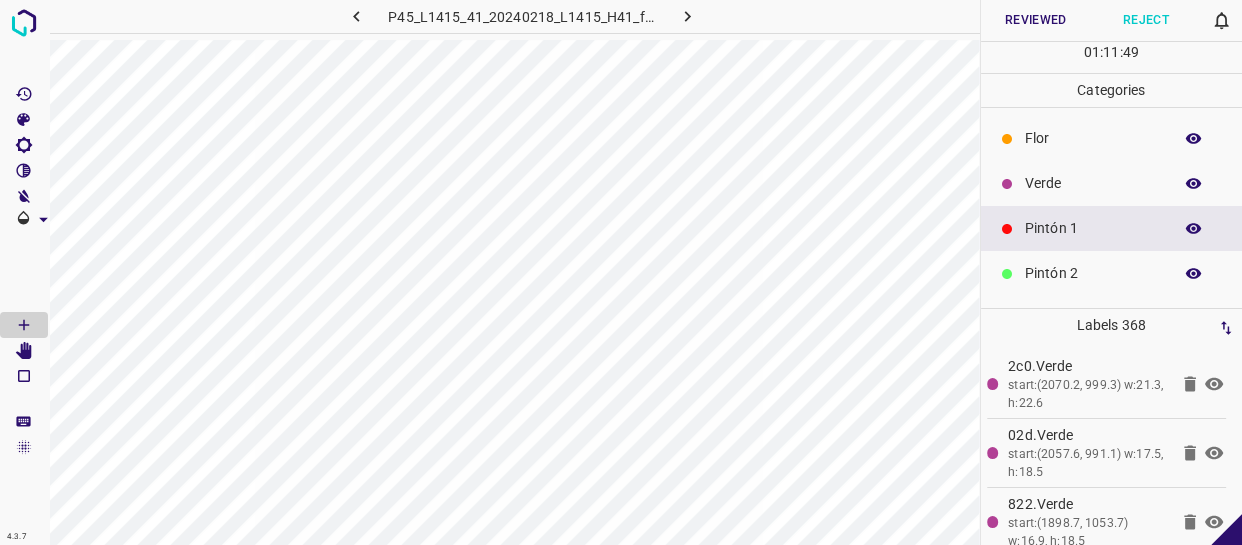 click at bounding box center (1194, 229) 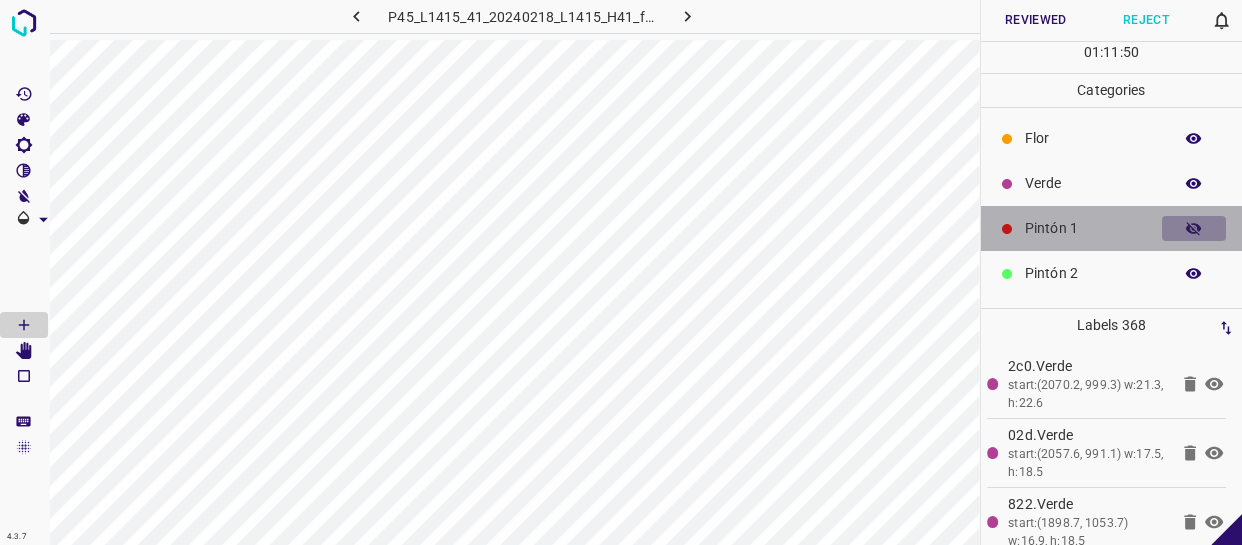 click 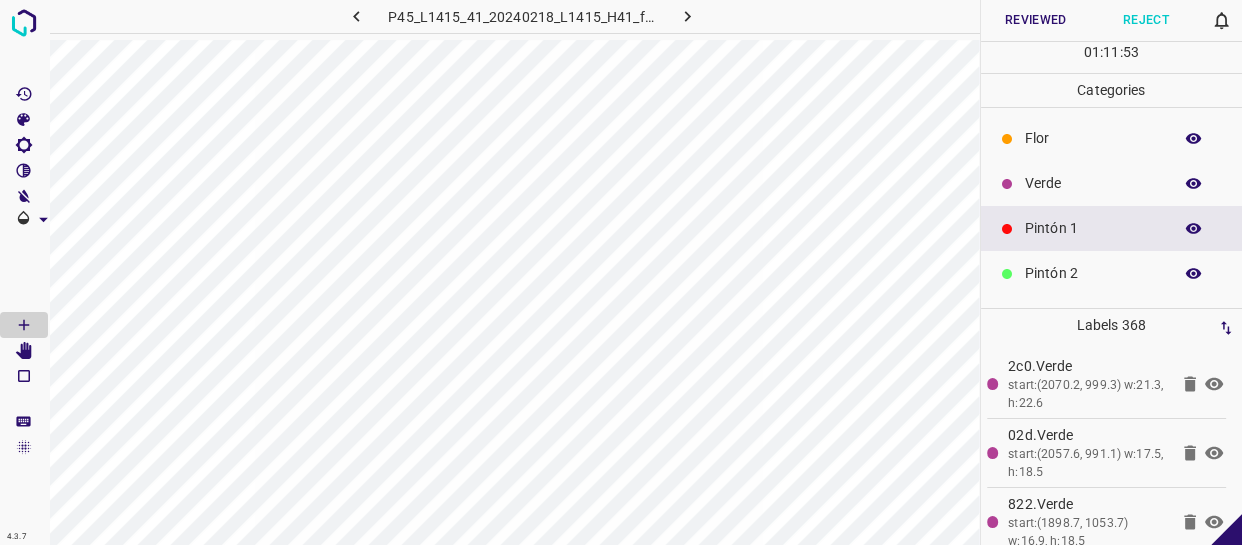 click at bounding box center (1194, 229) 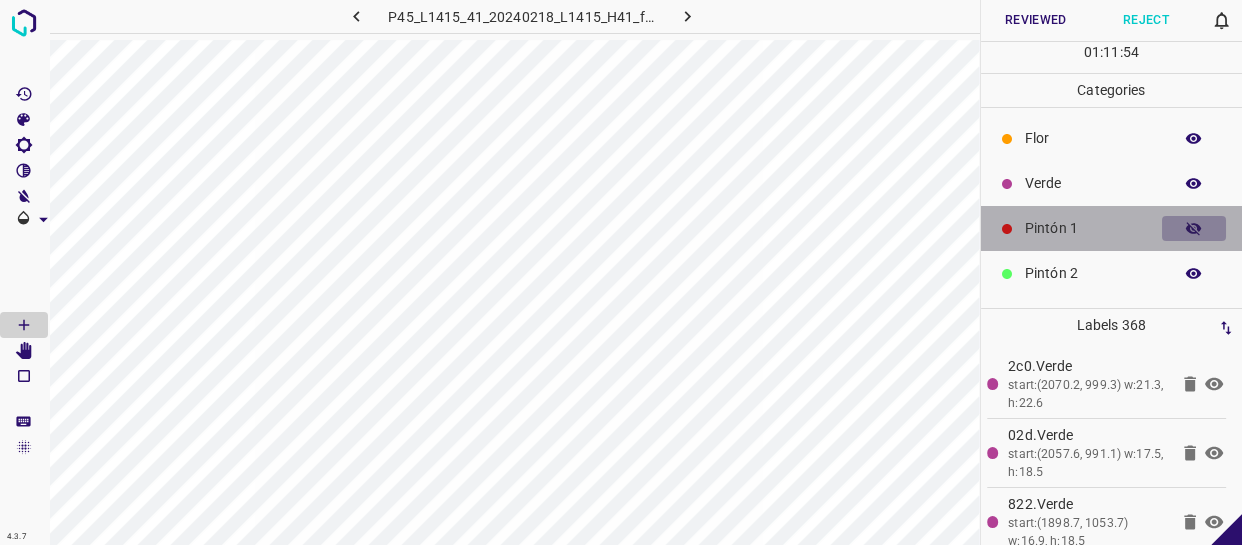 click at bounding box center (1194, 229) 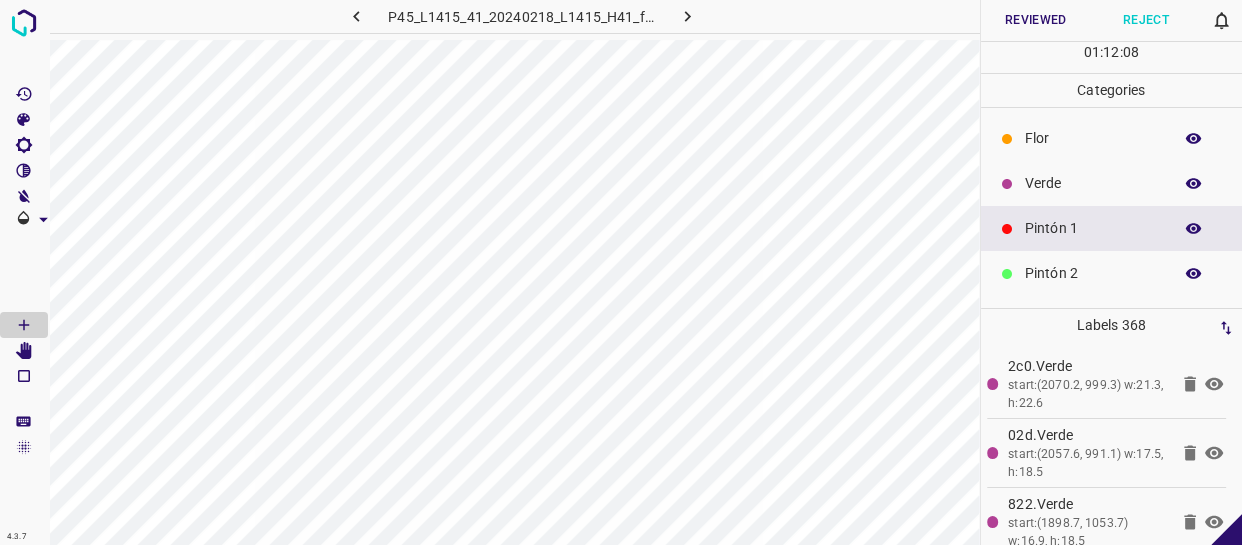 click on "Flor" at bounding box center [1093, 138] 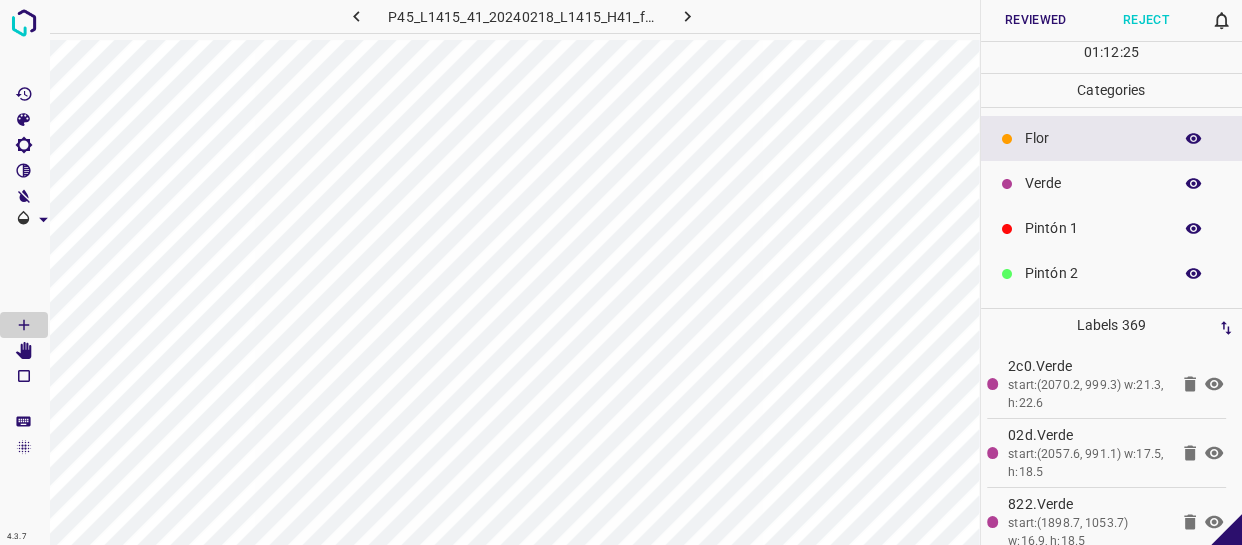 click on "Verde" at bounding box center [1112, 183] 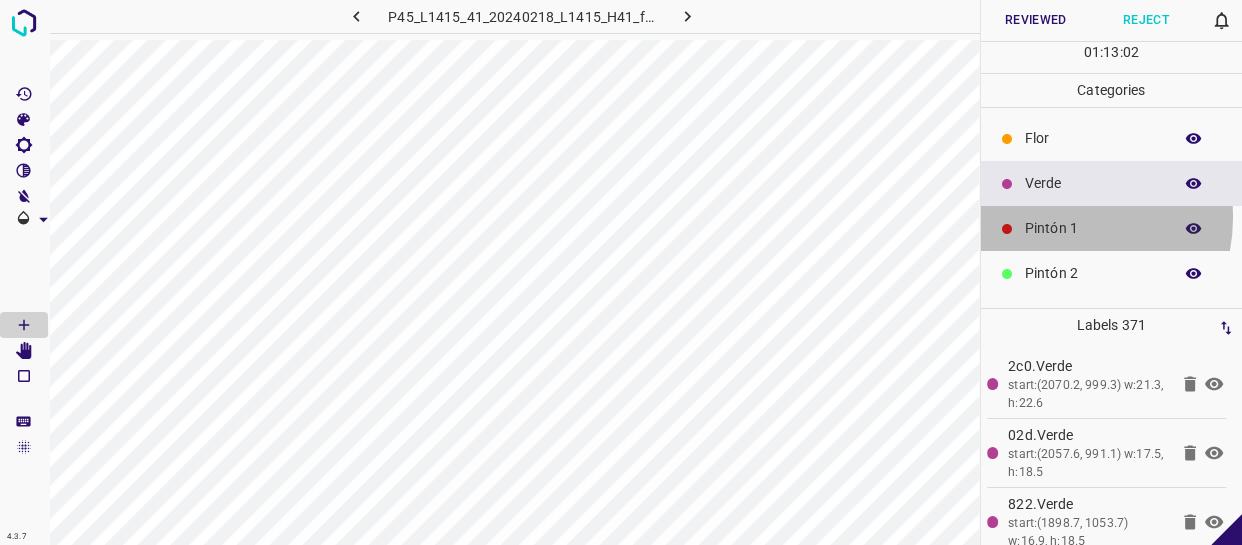 click on "Pintón 1" at bounding box center (1093, 228) 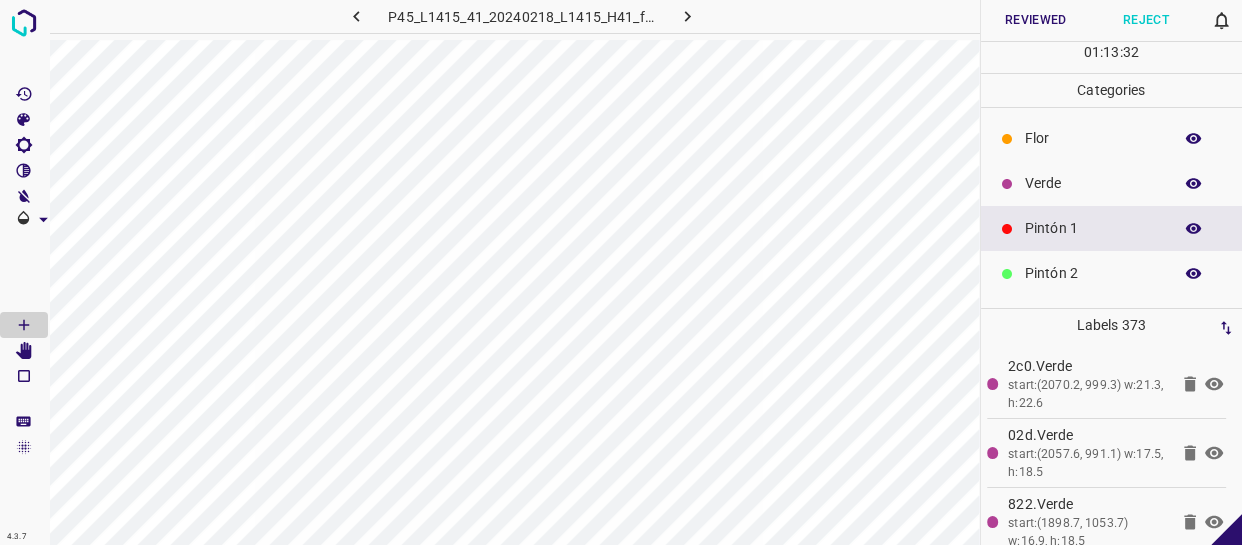 click on "Reviewed" at bounding box center [1036, 20] 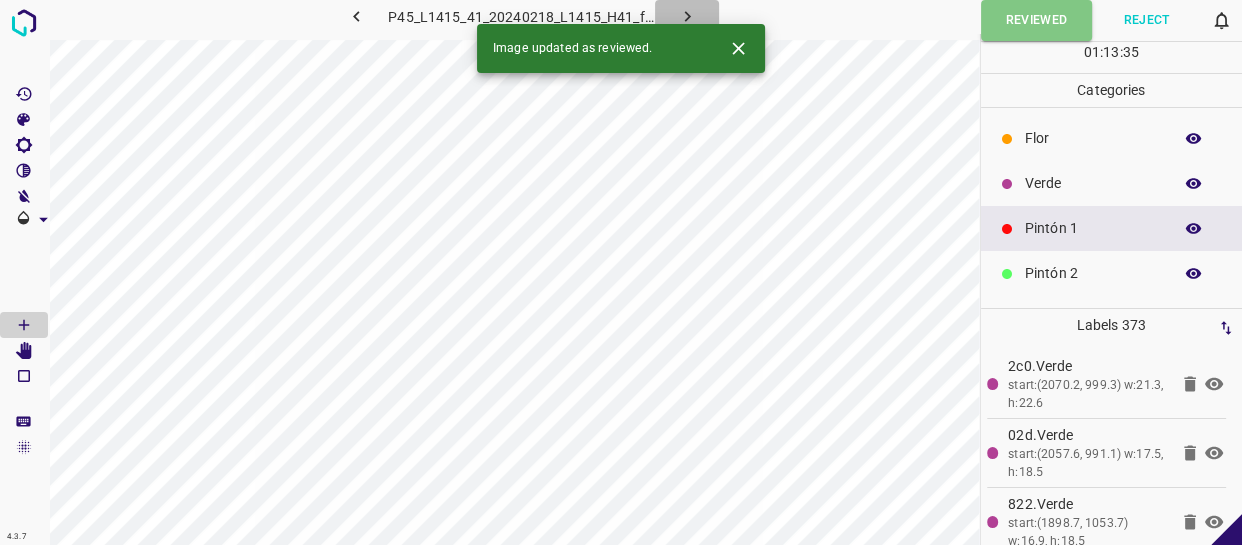 click 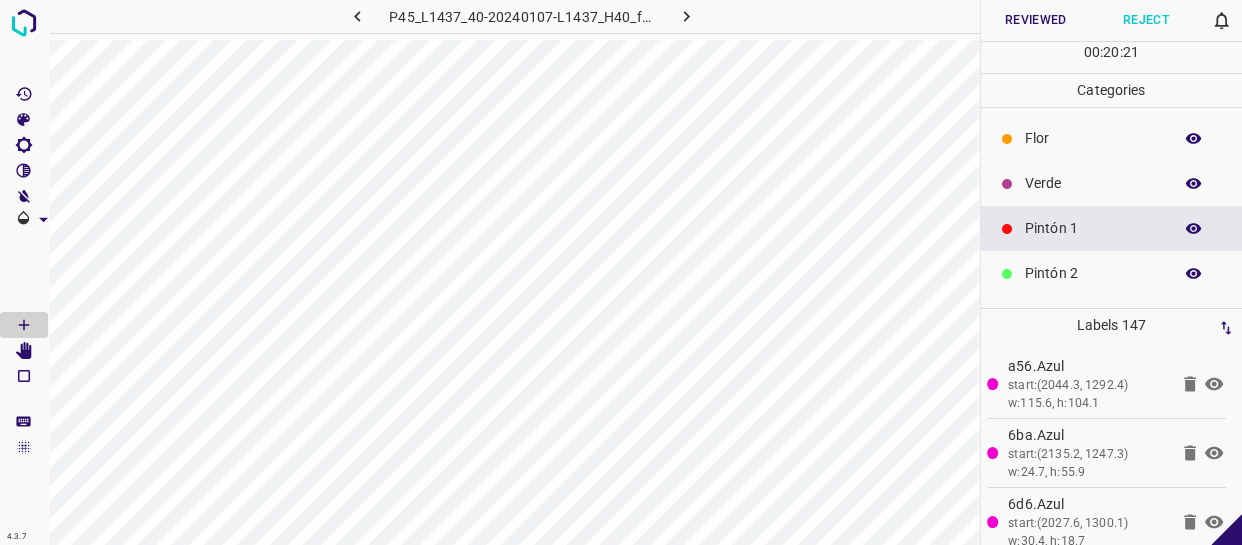 click 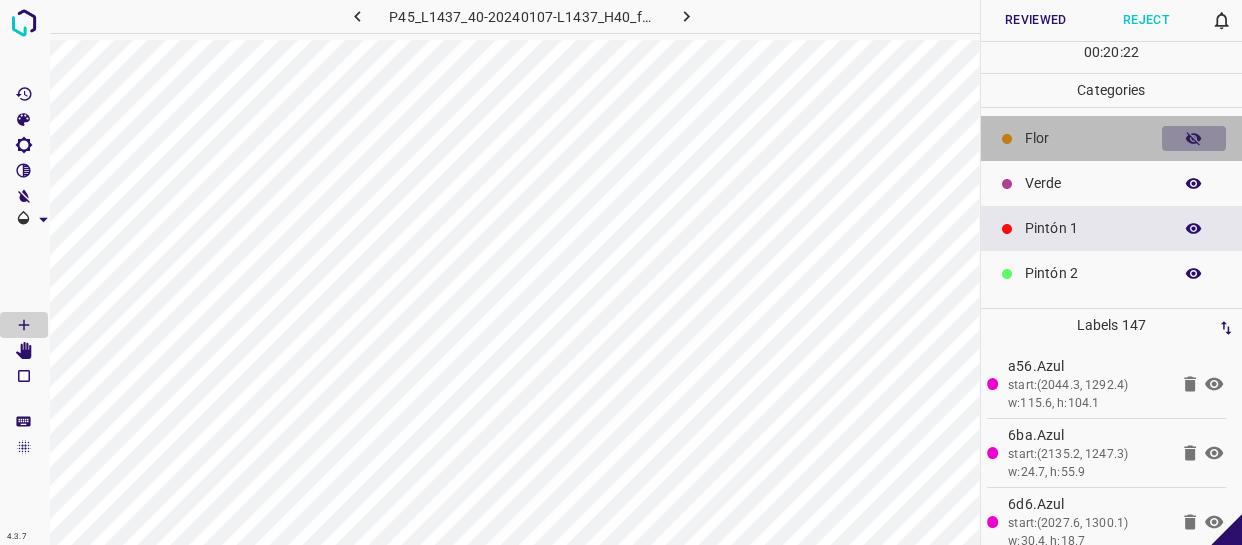 click 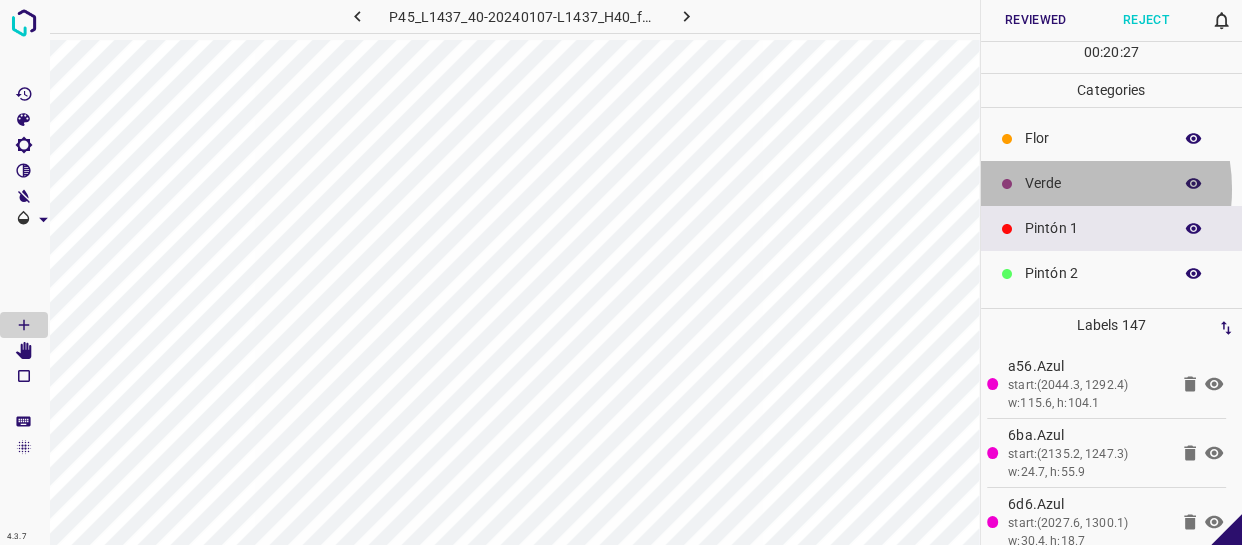 click on "Verde" at bounding box center [1093, 183] 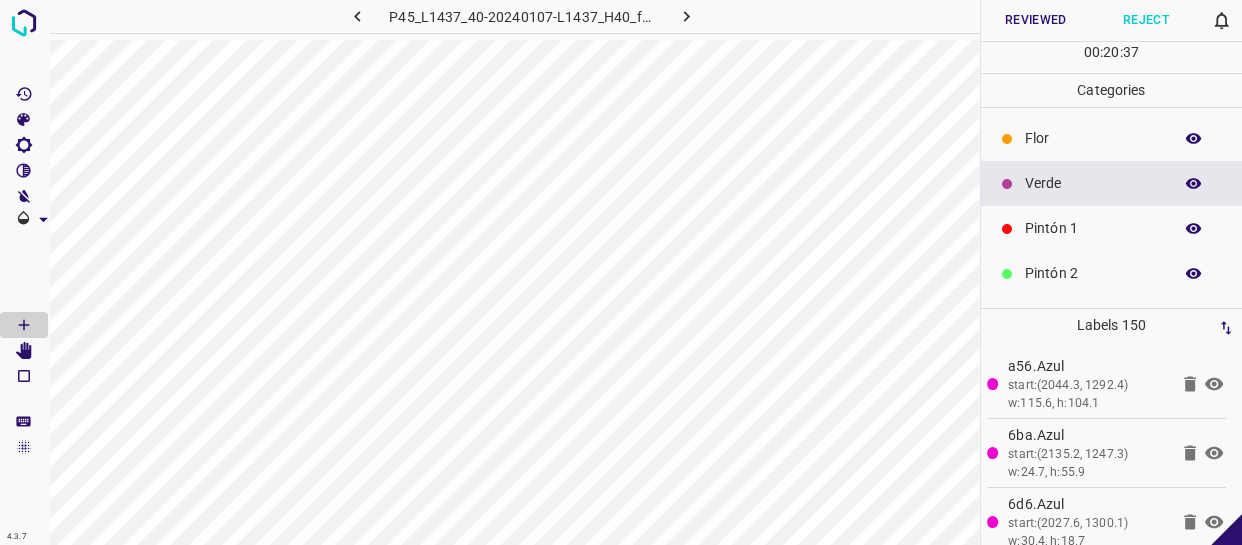 click on "Flor" at bounding box center [1093, 138] 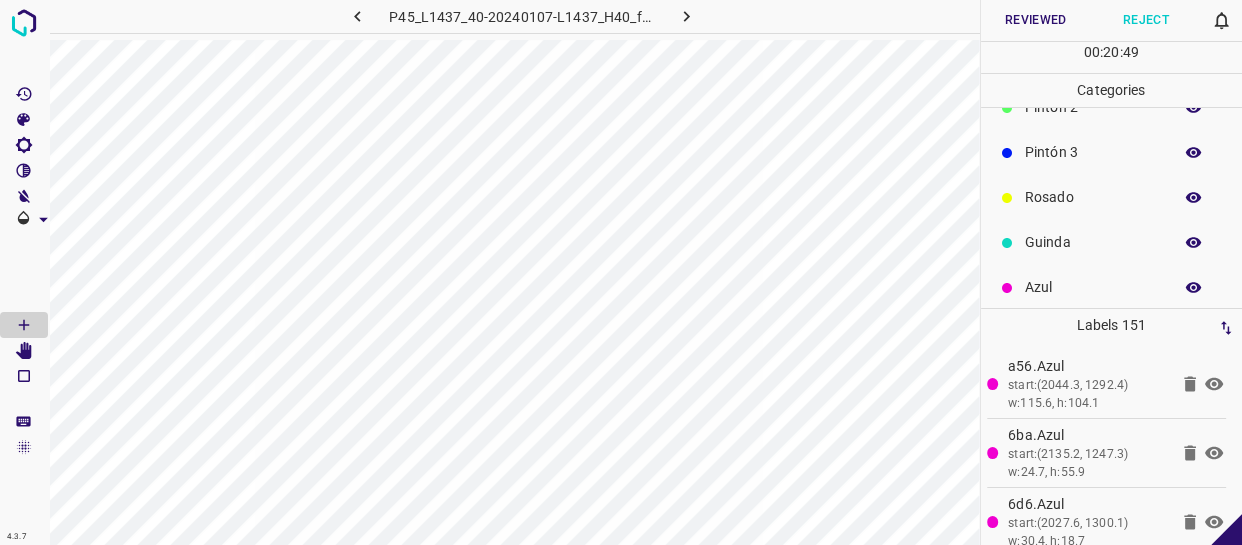 scroll, scrollTop: 175, scrollLeft: 0, axis: vertical 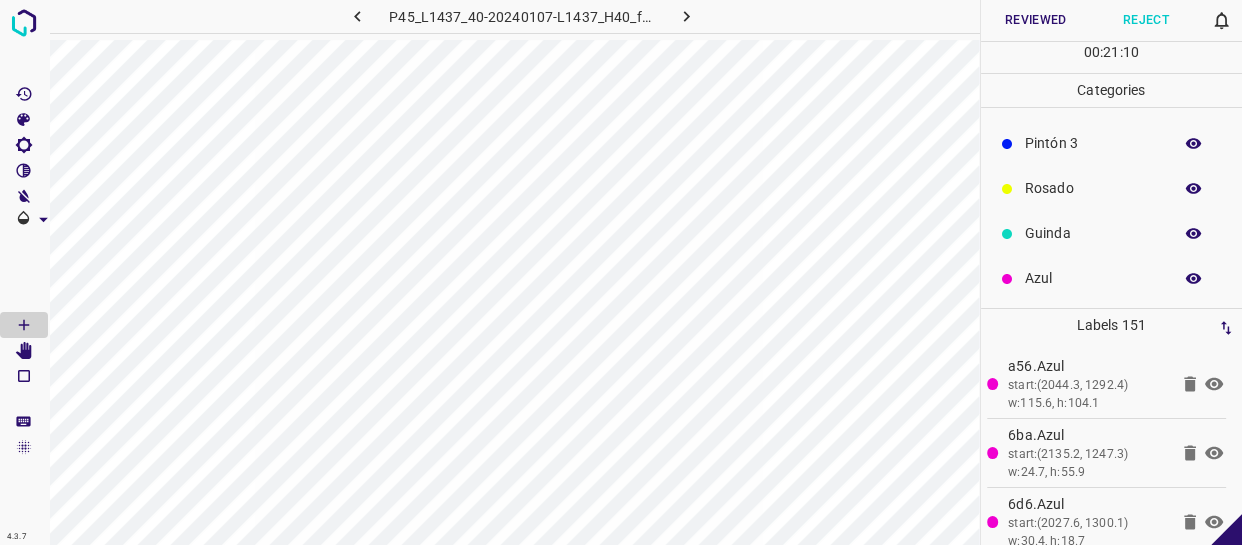 click on "Rosado" at bounding box center (1093, 188) 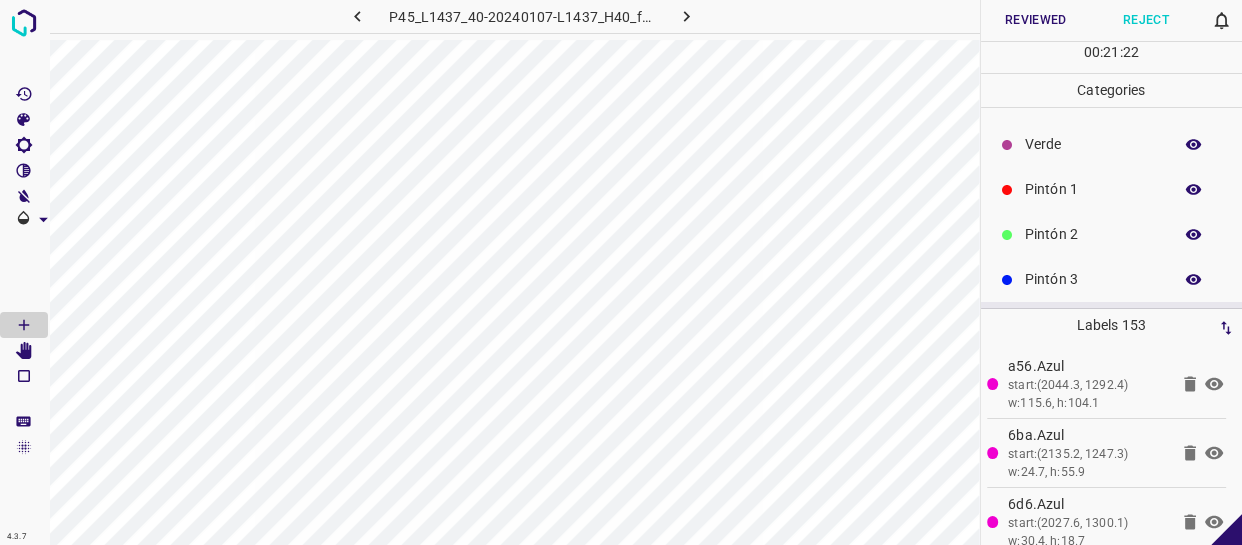 scroll, scrollTop: 0, scrollLeft: 0, axis: both 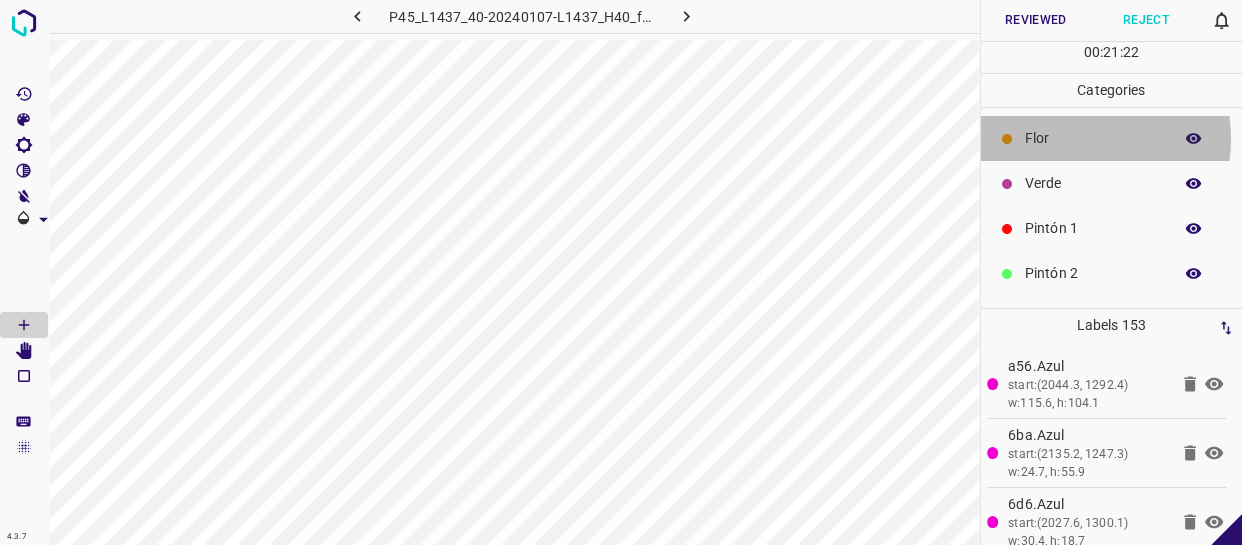 click on "Flor" at bounding box center [1093, 138] 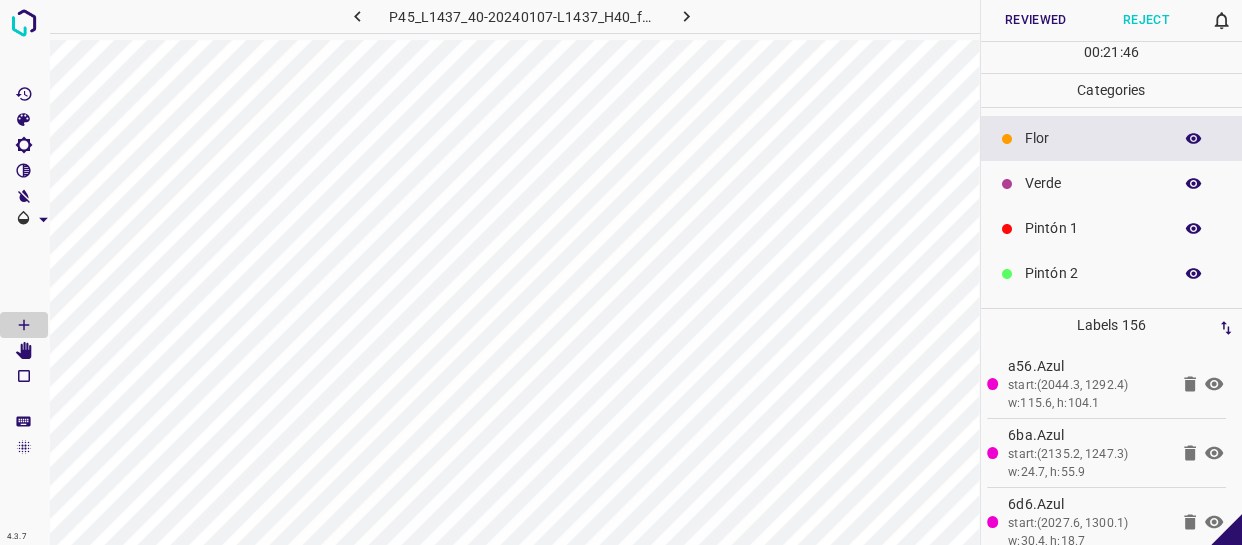 click on "Verde" at bounding box center [1093, 183] 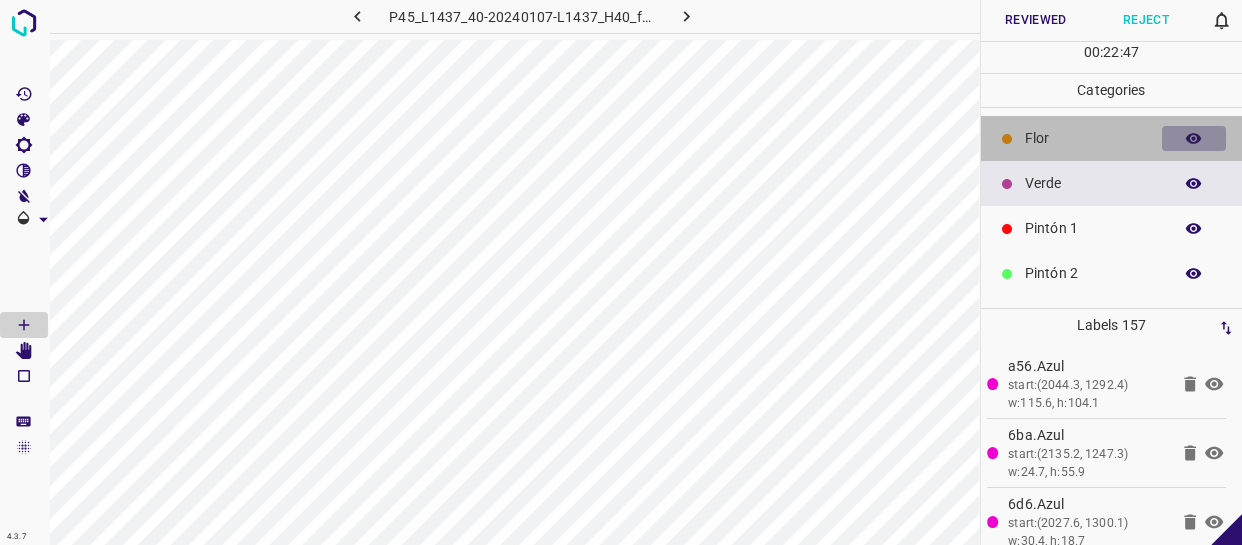 click 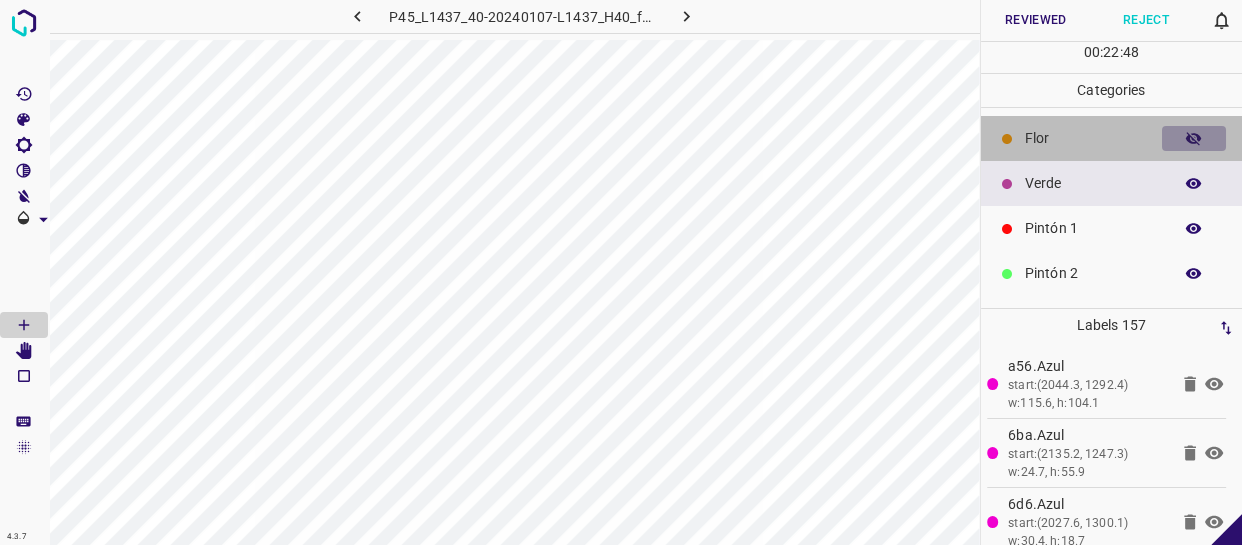 click 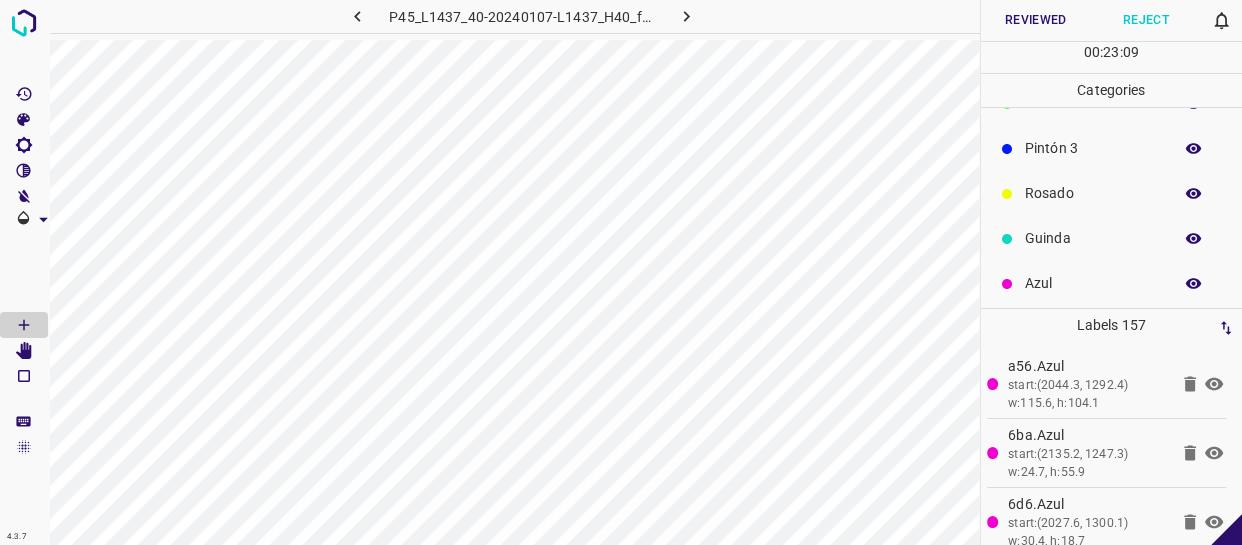 scroll, scrollTop: 175, scrollLeft: 0, axis: vertical 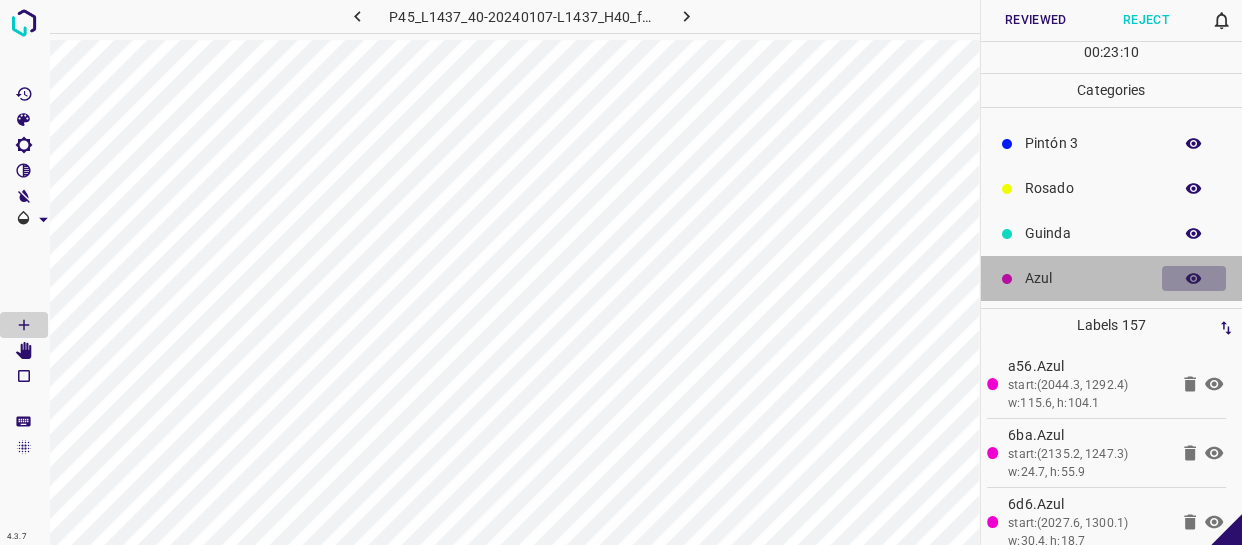 click 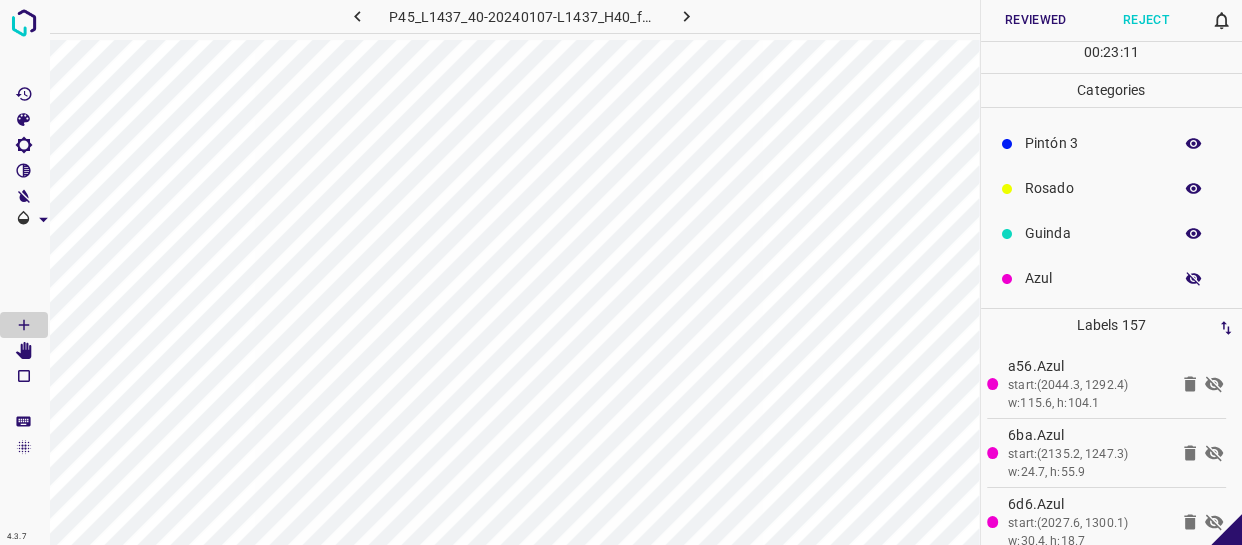 click 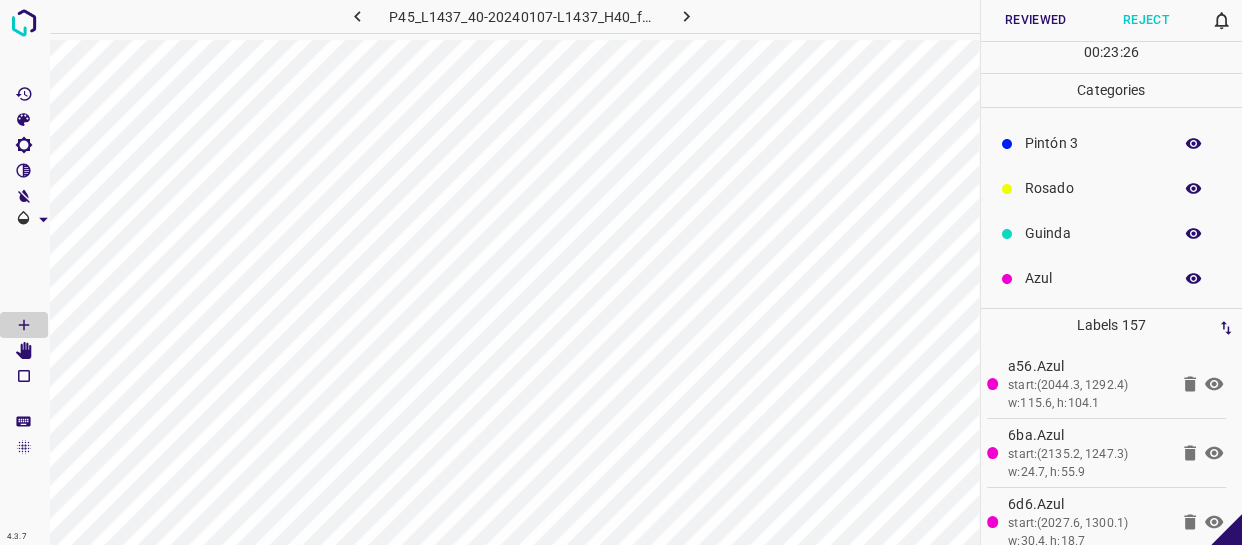scroll, scrollTop: 0, scrollLeft: 0, axis: both 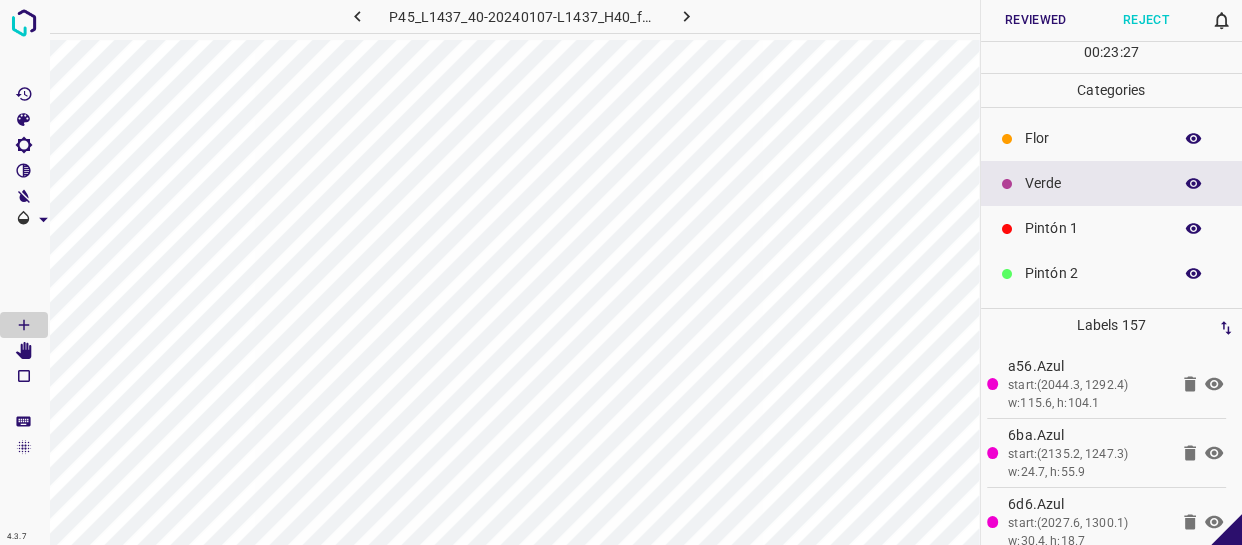 click on "Flor" at bounding box center [1093, 138] 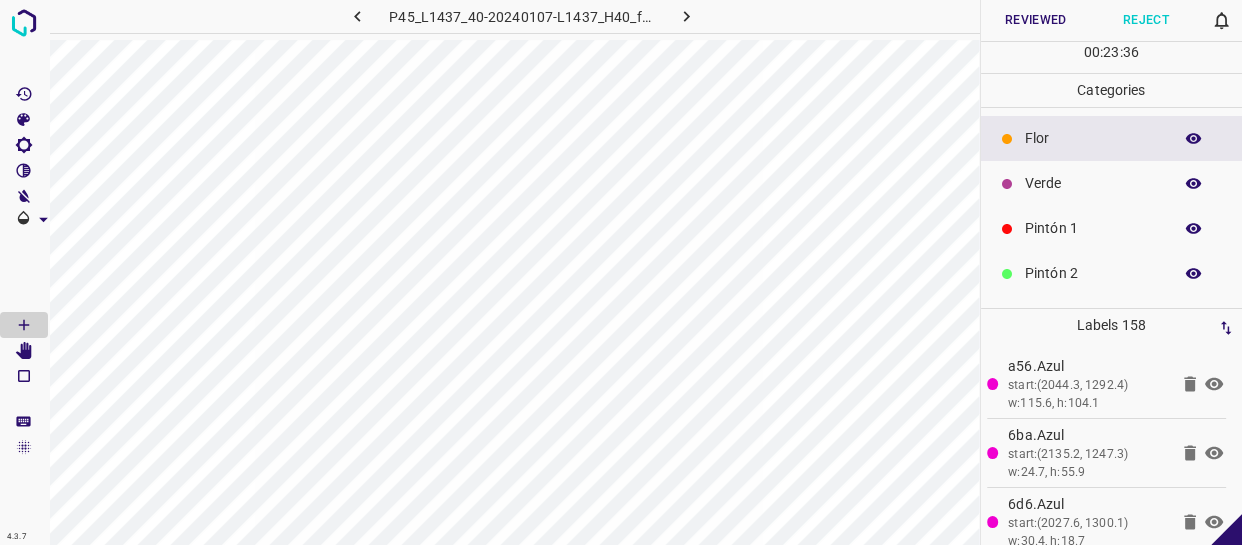 click on "Verde" at bounding box center (1093, 183) 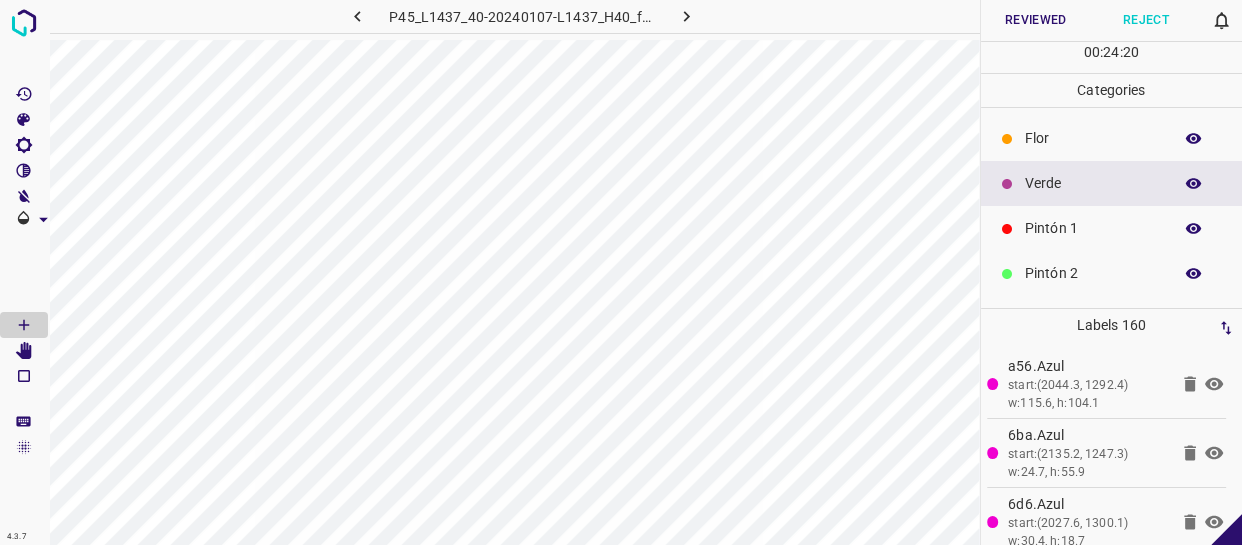 scroll, scrollTop: 90, scrollLeft: 0, axis: vertical 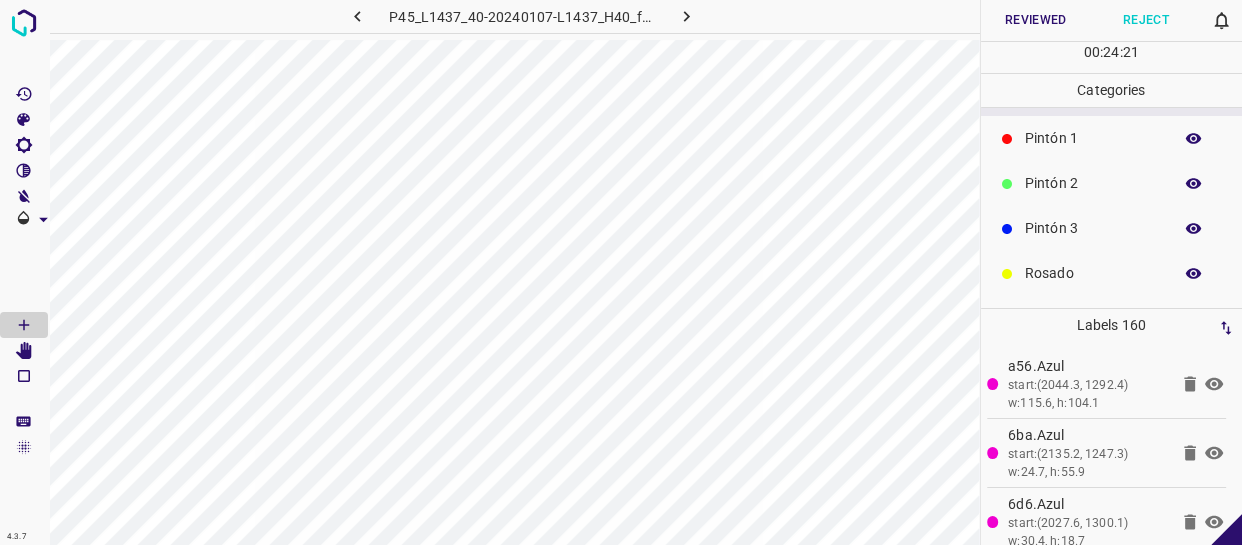 drag, startPoint x: 1069, startPoint y: 264, endPoint x: 982, endPoint y: 266, distance: 87.02299 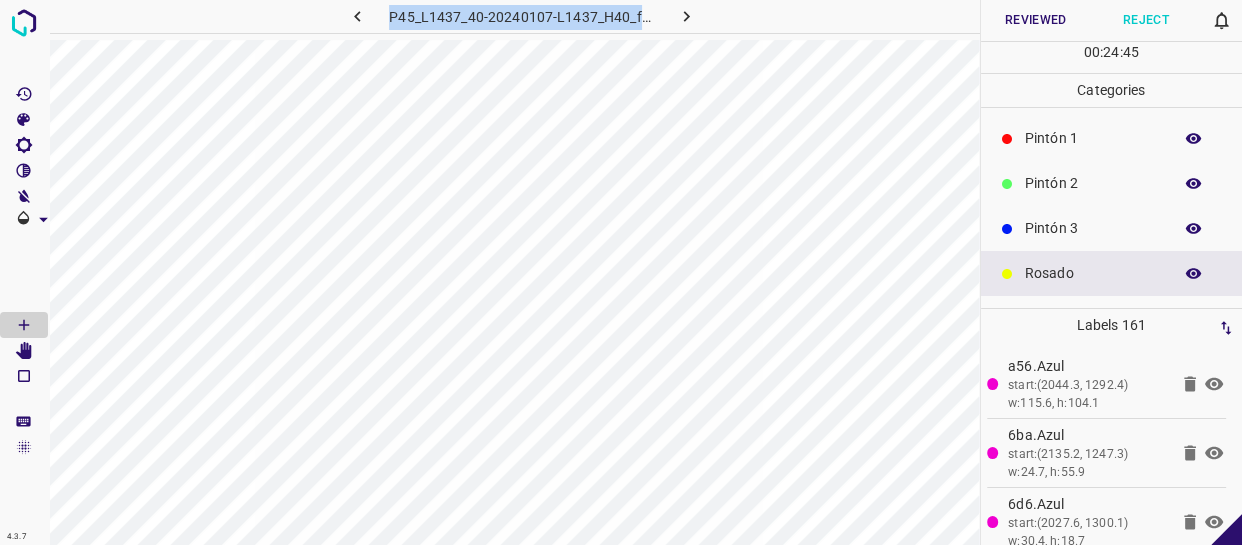 drag, startPoint x: 390, startPoint y: 14, endPoint x: 750, endPoint y: 18, distance: 360.02222 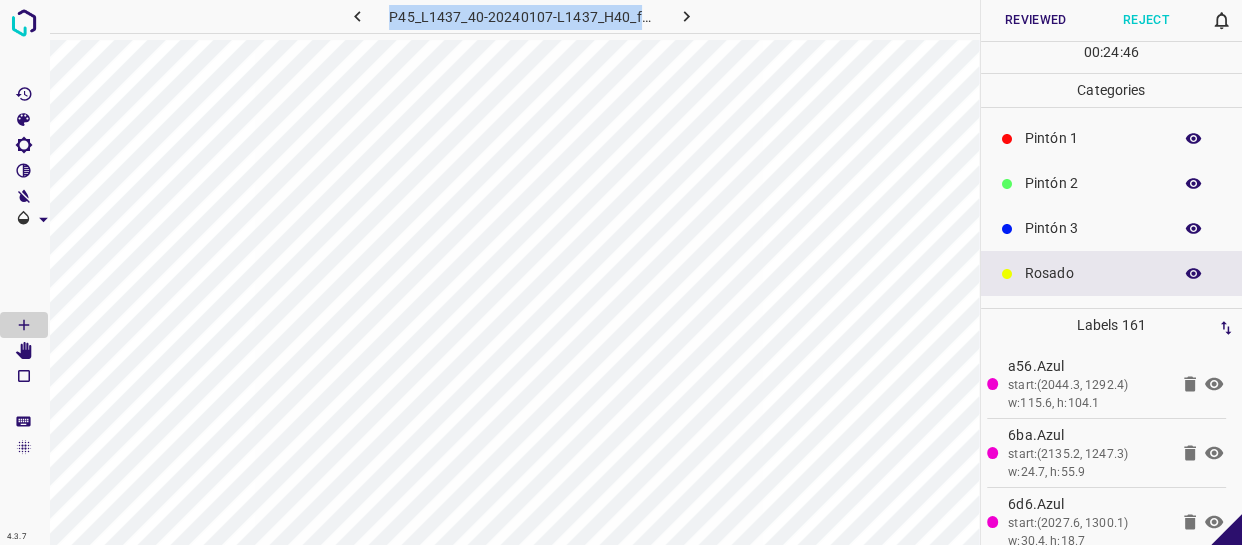 copy on "P45_L1437_40-20240107-L1437_H40_frame_00077_73823.jpg" 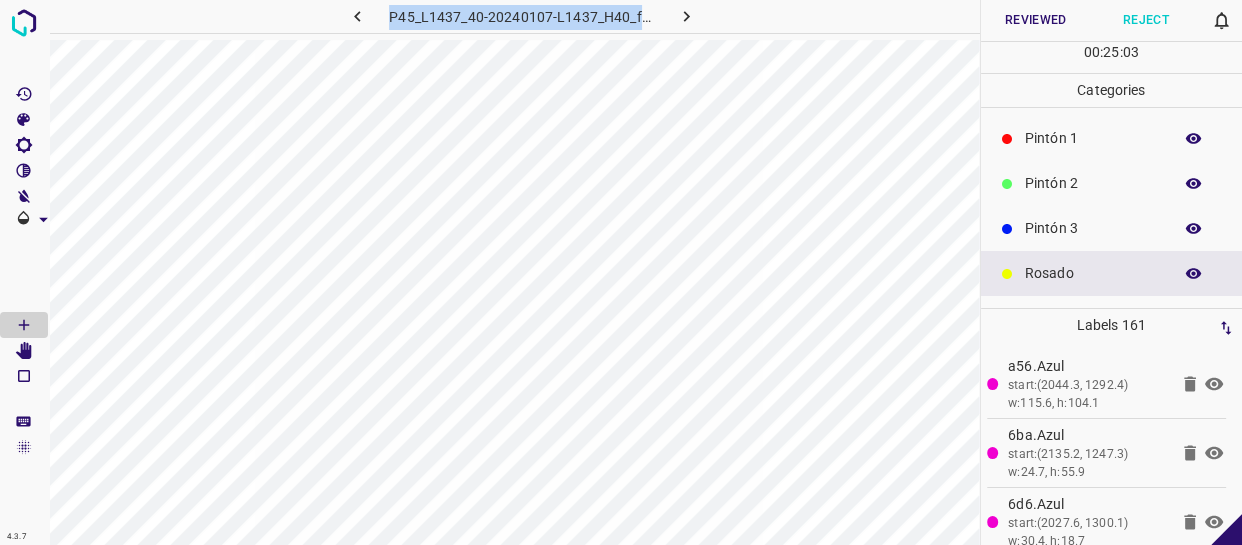 click on "P45_L1437_40-20240107-L1437_H40_frame_00077_73823.jpg" at bounding box center (522, 16) 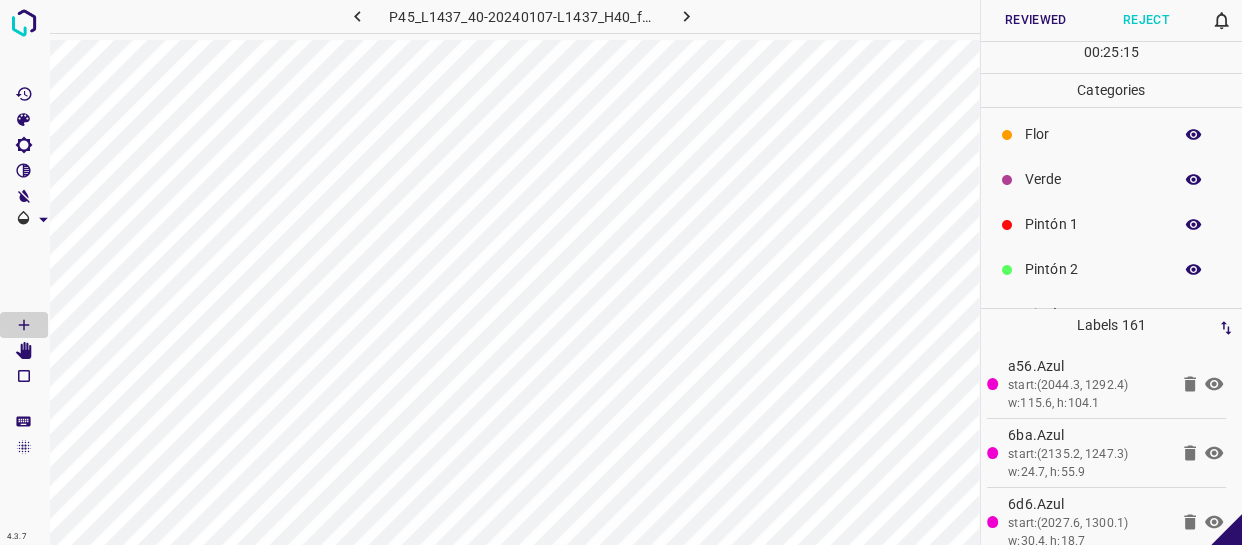 scroll, scrollTop: 0, scrollLeft: 0, axis: both 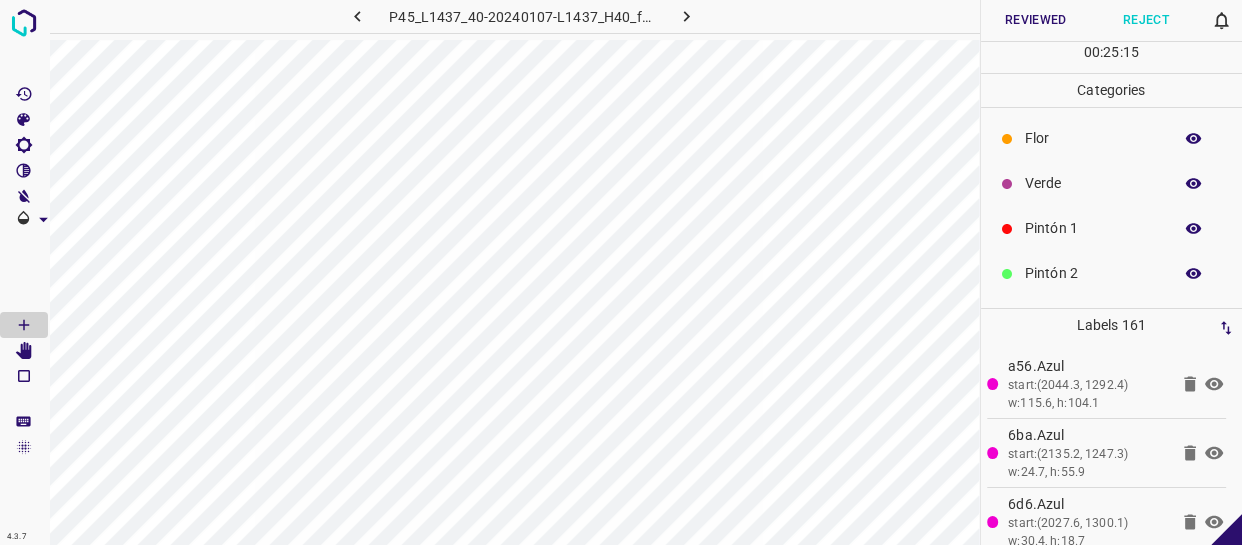click on "Flor" at bounding box center [1093, 138] 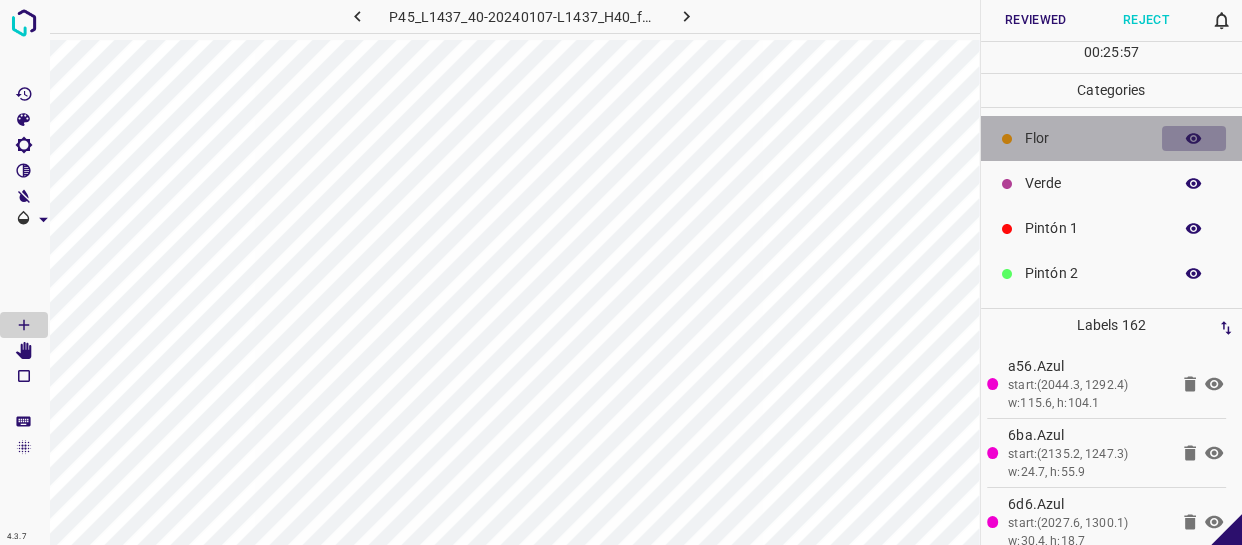 click 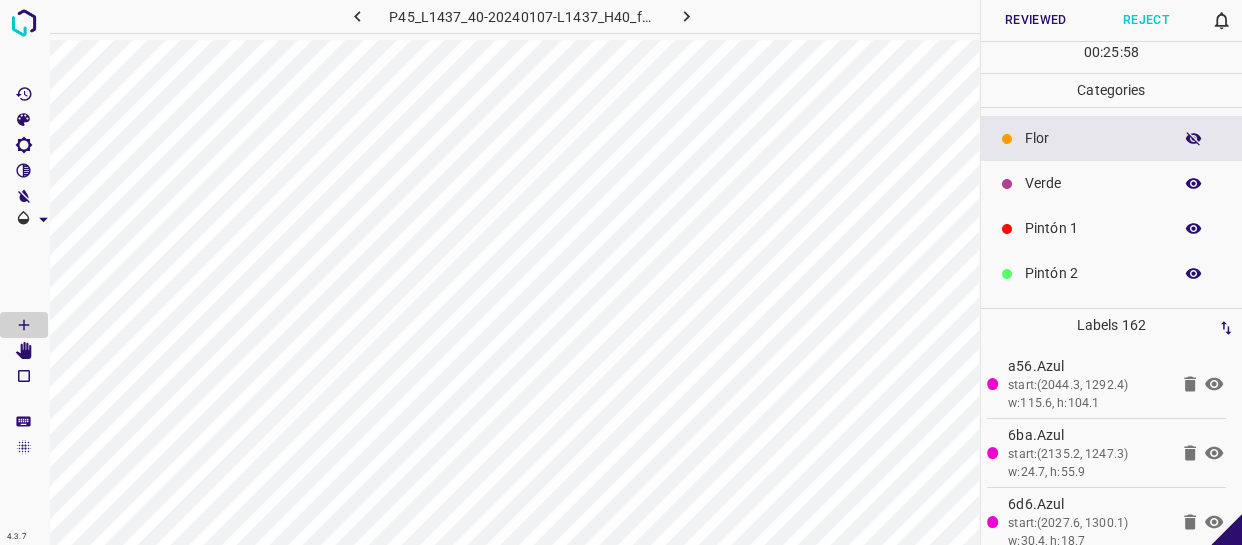 click 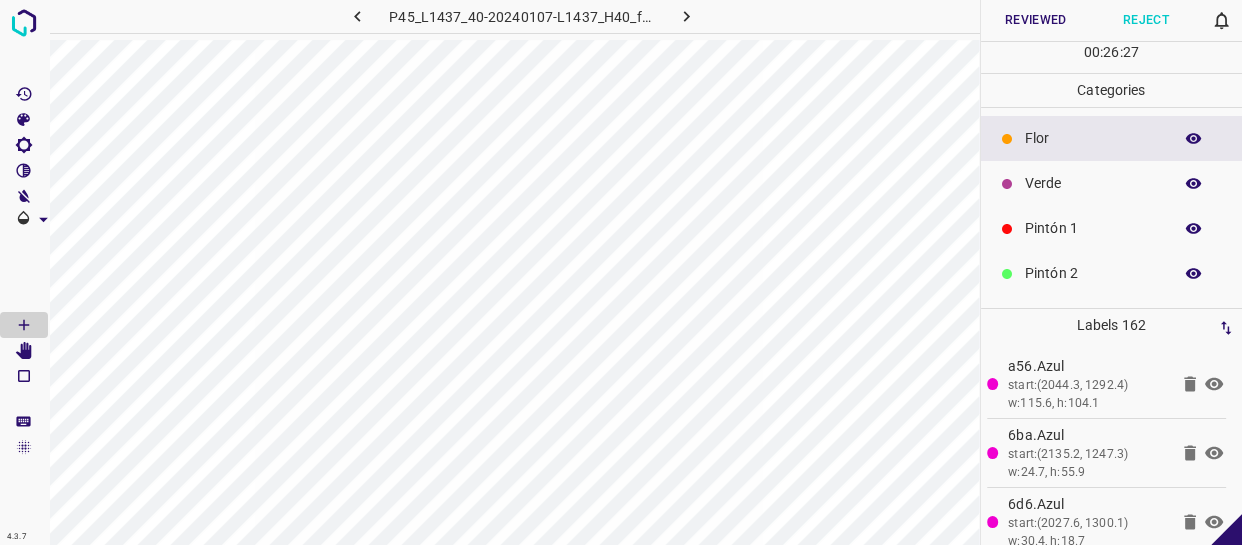 scroll, scrollTop: 90, scrollLeft: 0, axis: vertical 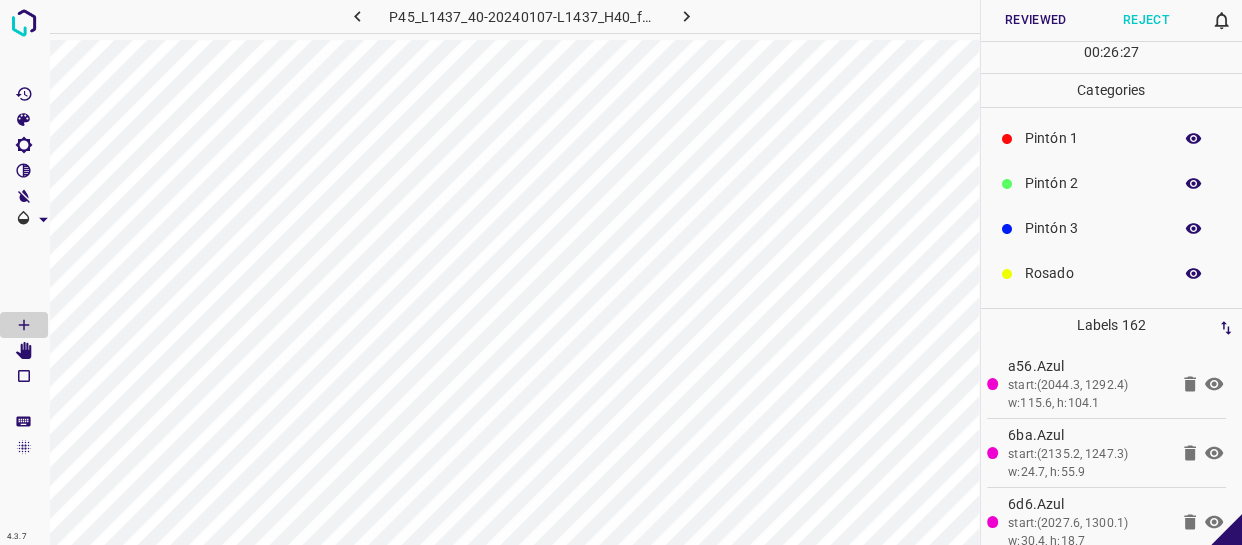 click on "Rosado" at bounding box center [1093, 273] 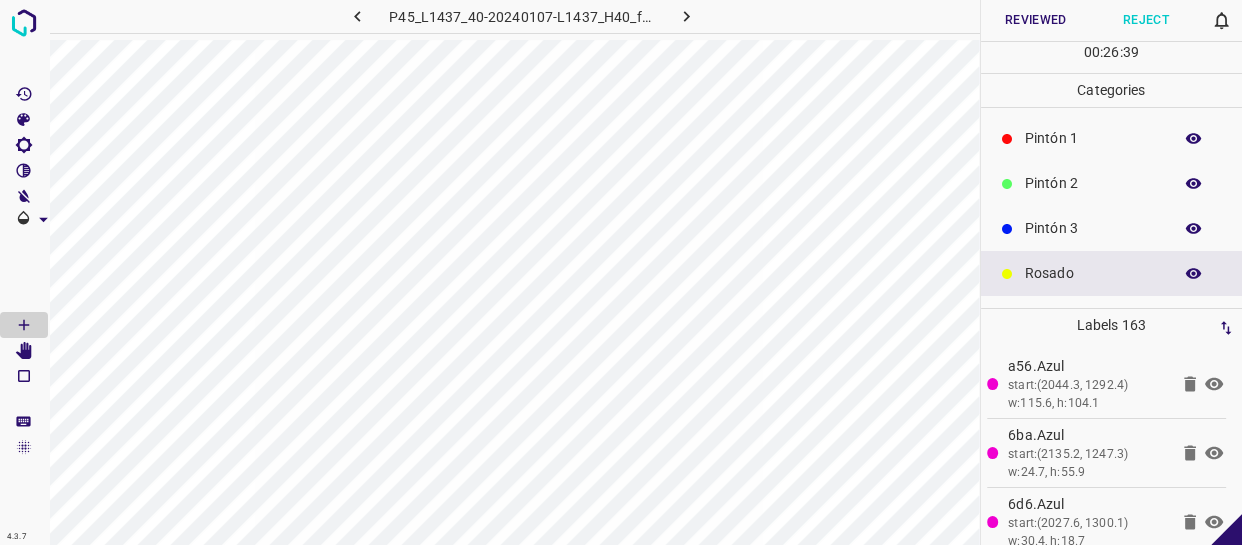 scroll, scrollTop: 0, scrollLeft: 0, axis: both 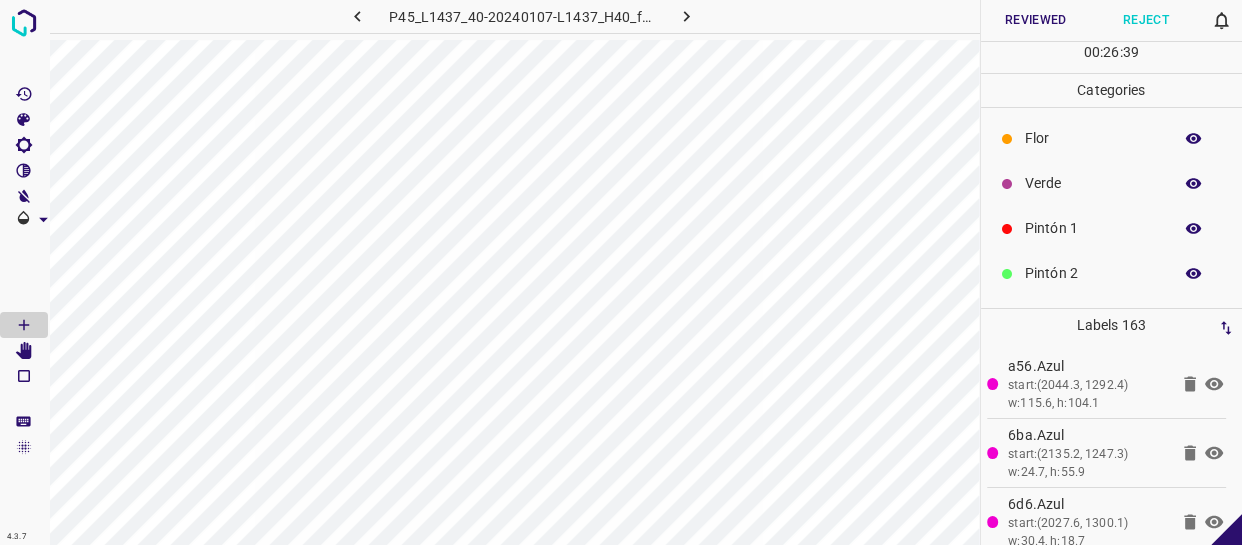 click on "Flor" at bounding box center [1093, 138] 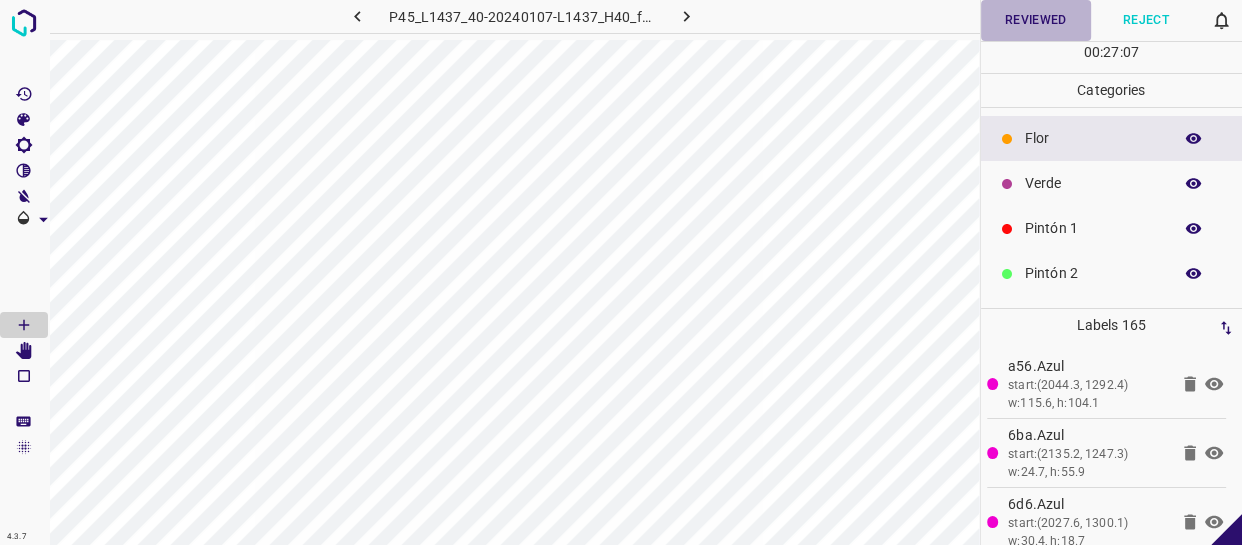 click on "Reviewed" at bounding box center (1036, 20) 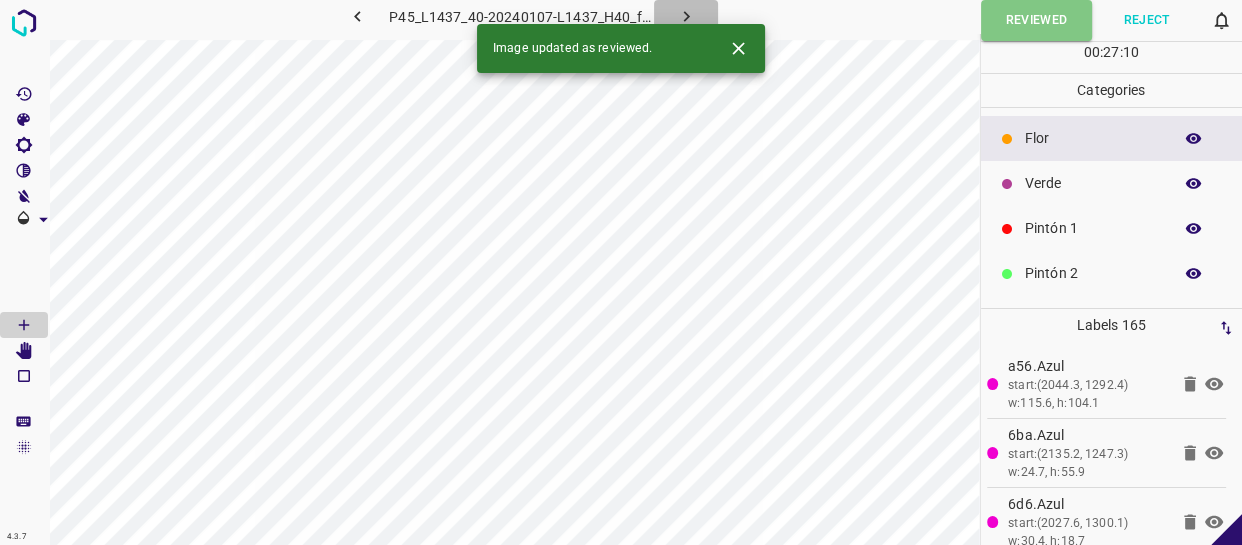 click at bounding box center (686, 16) 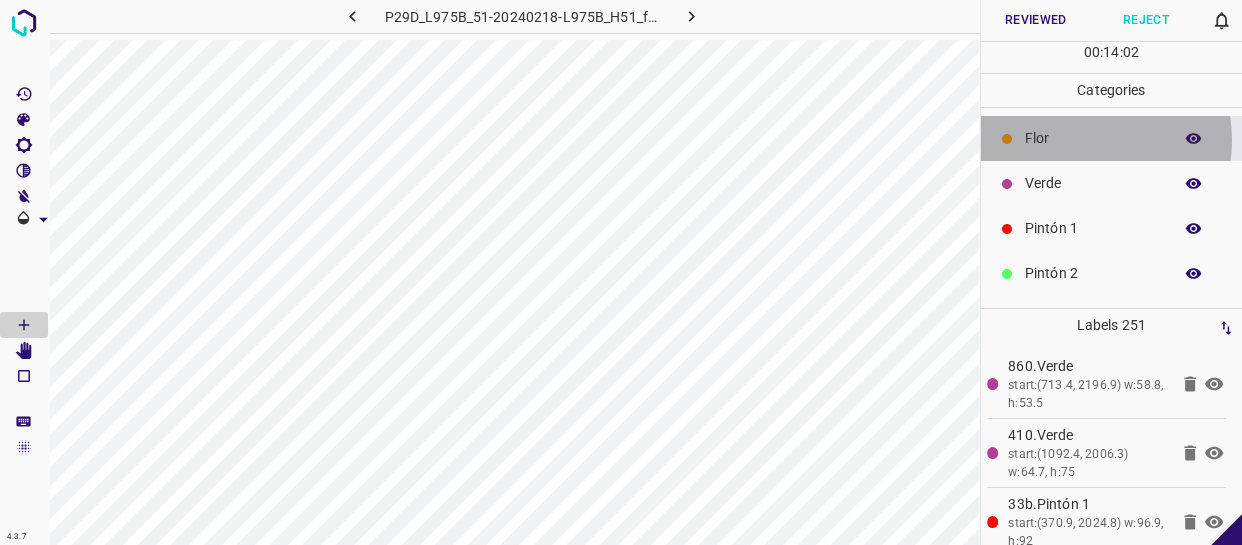 click on "Flor" at bounding box center [1093, 138] 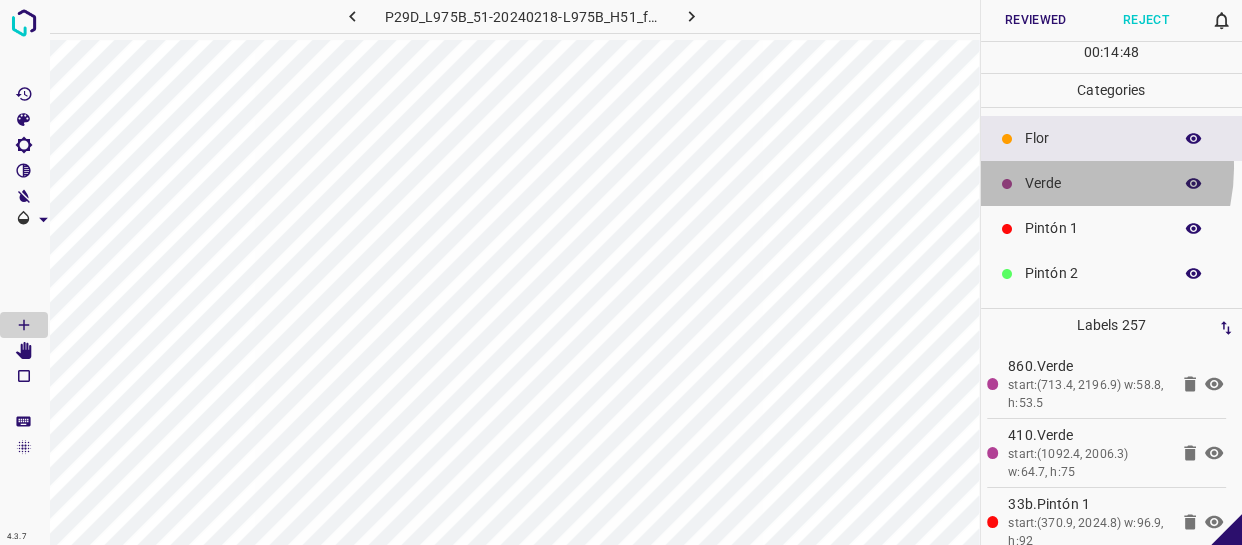 click on "Verde" at bounding box center [1112, 183] 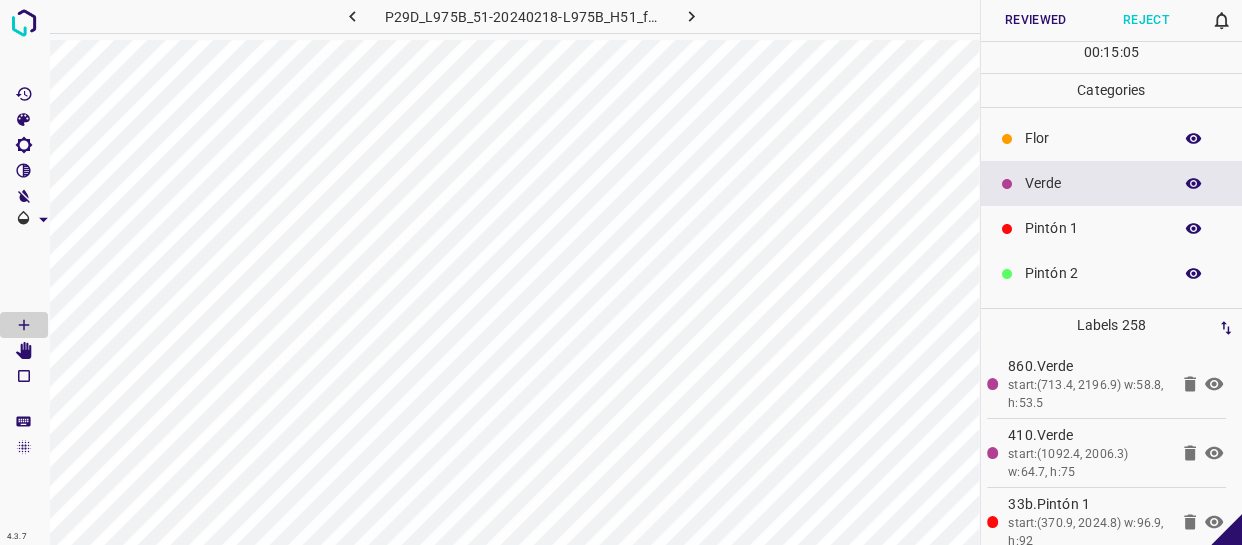 click on "Verde" at bounding box center [1093, 183] 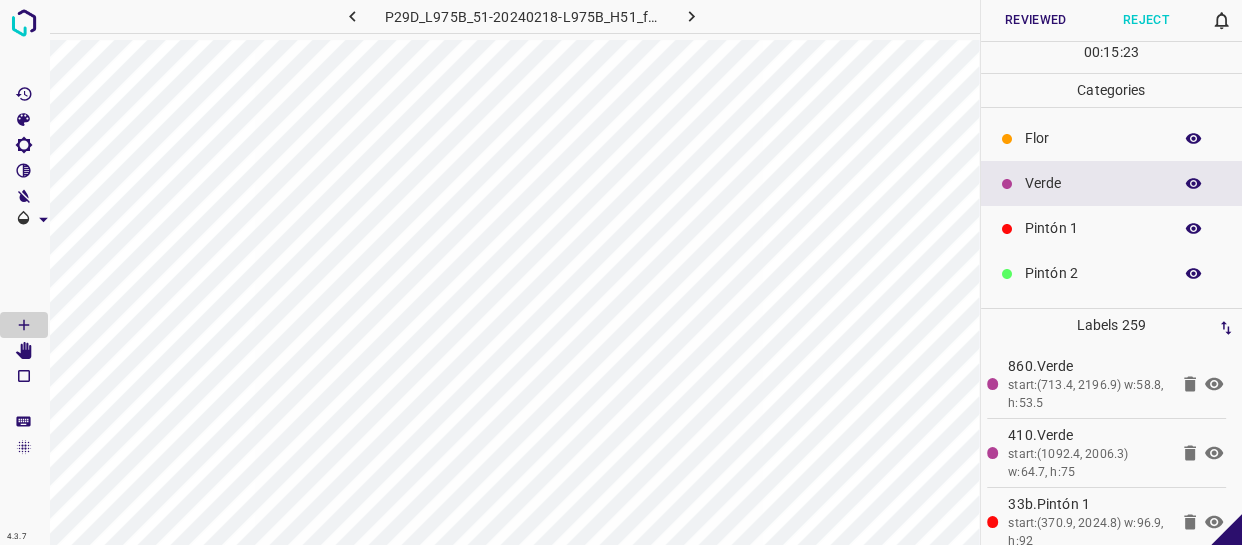 click 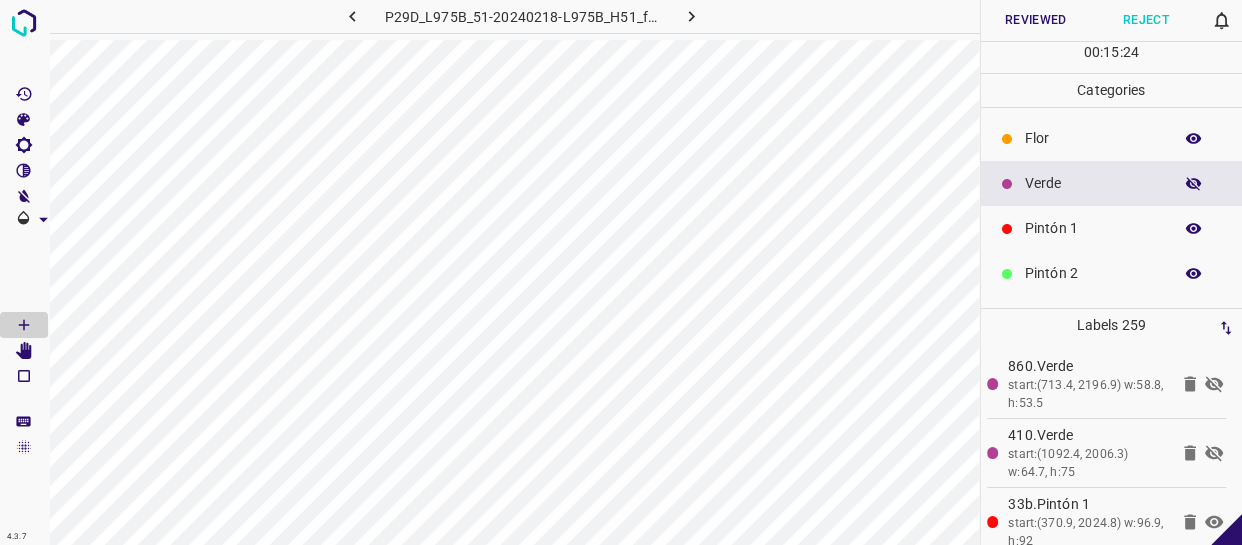 click 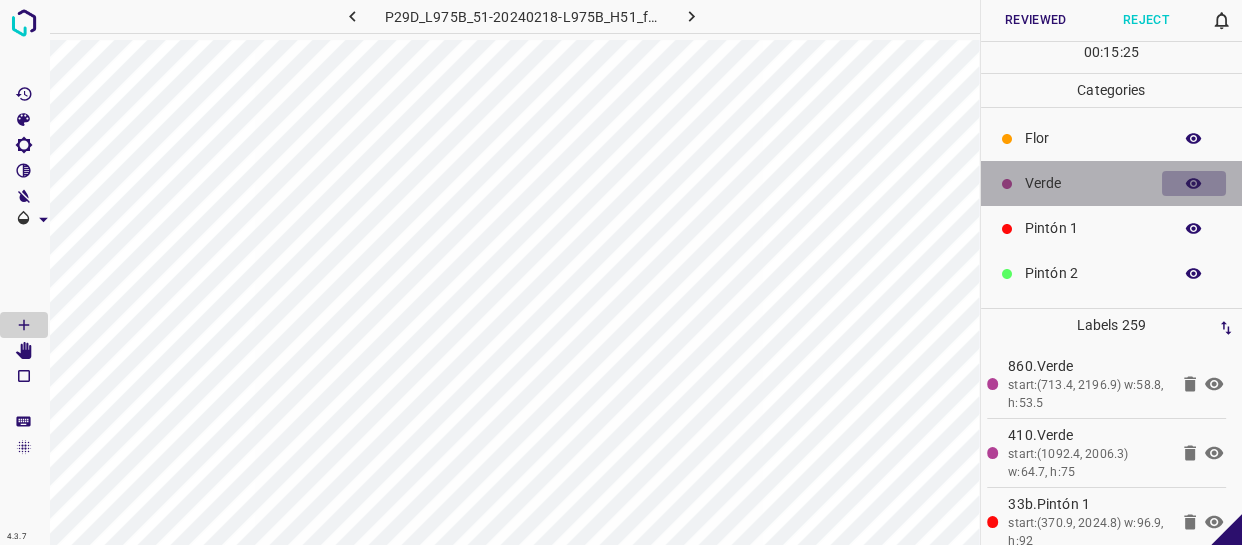 click 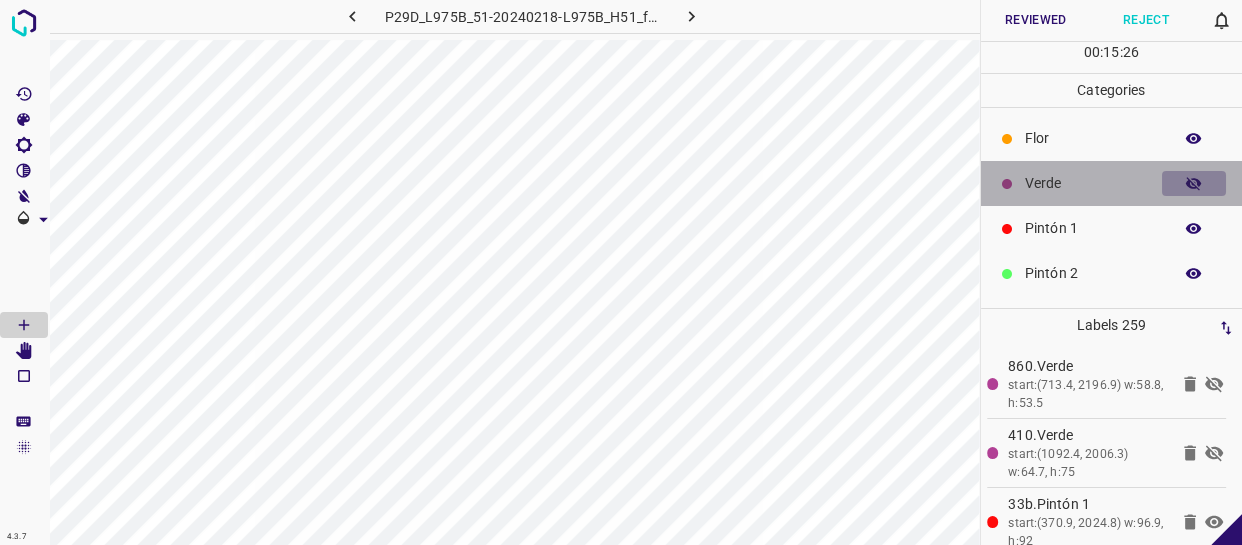 click 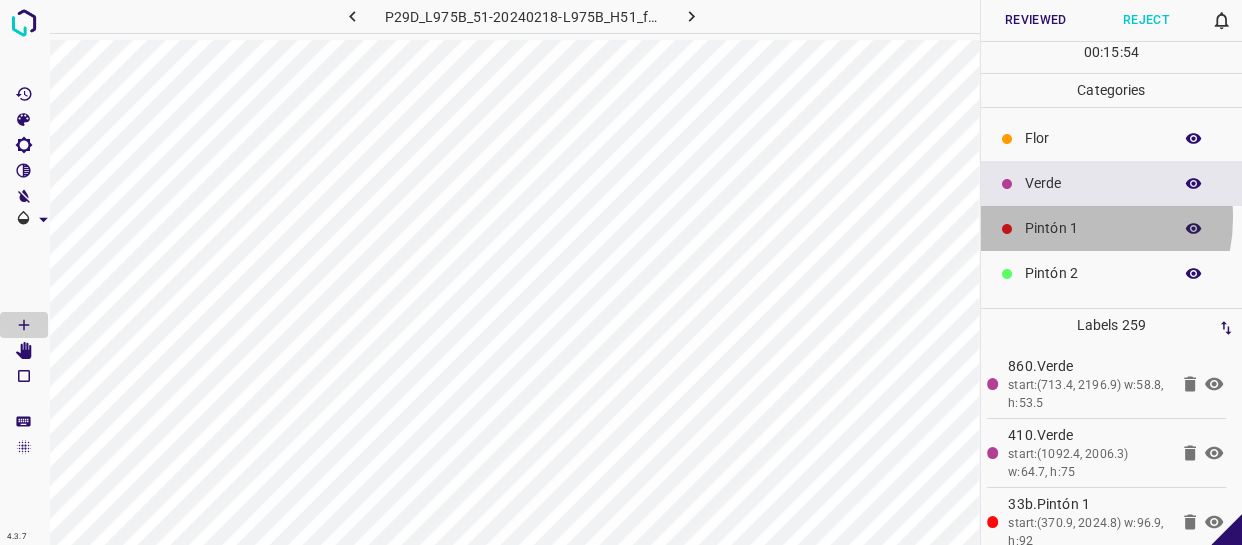 click on "Pintón 1" at bounding box center (1093, 228) 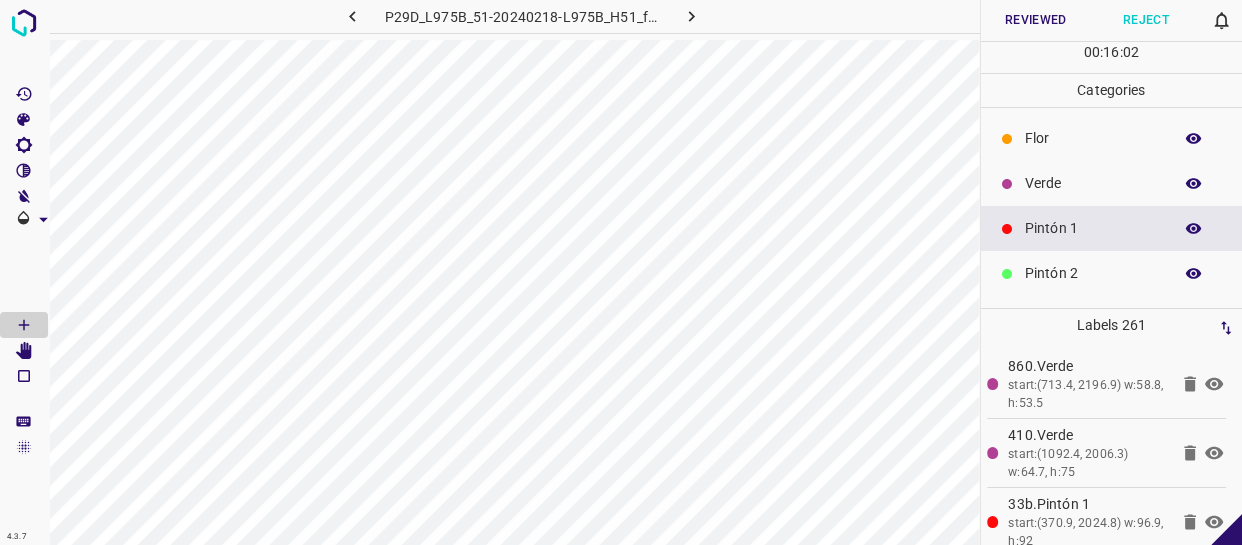click on "Verde" at bounding box center [1093, 183] 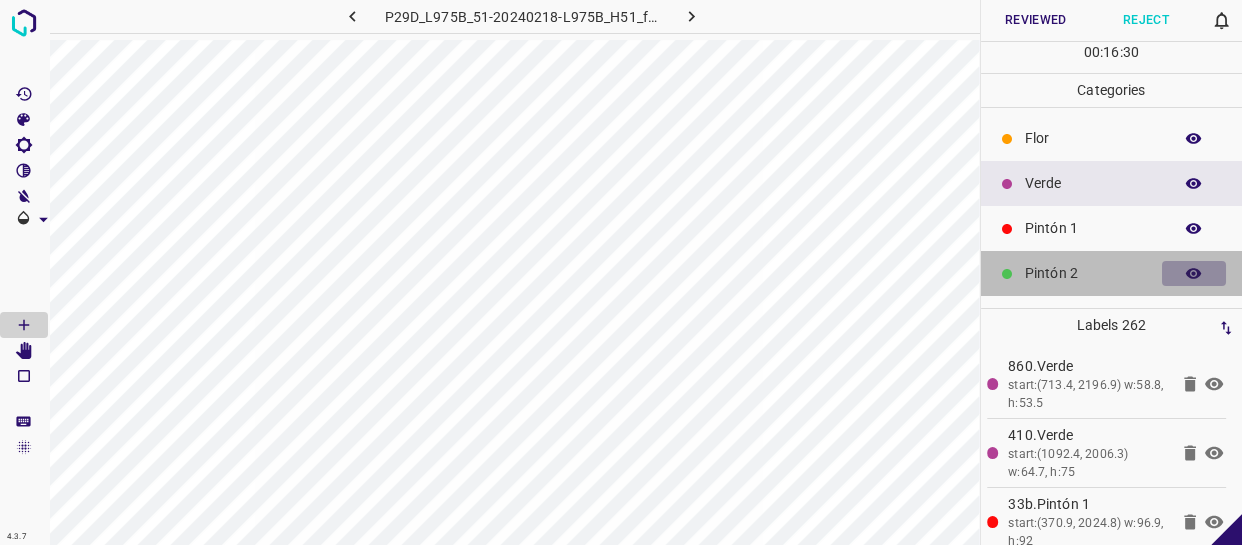 click 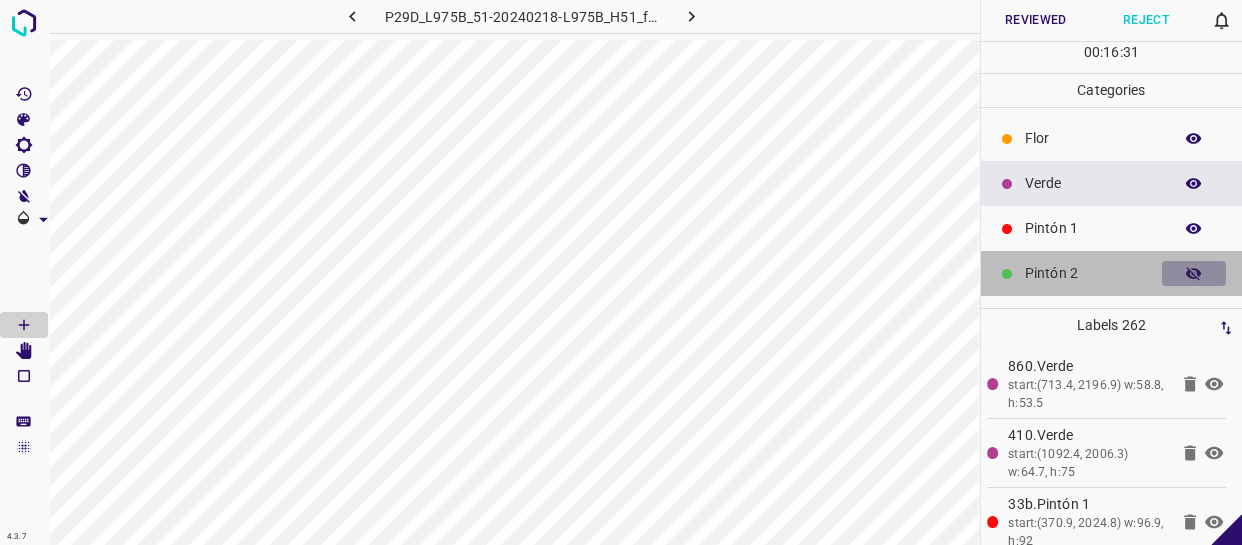click 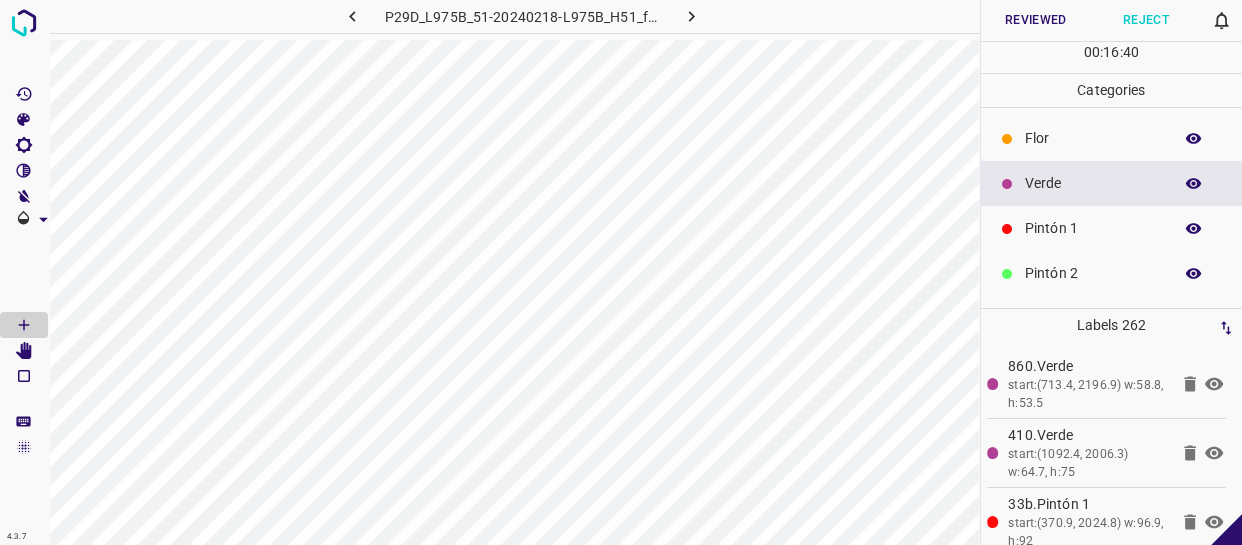 click on "Reviewed" at bounding box center [1036, 20] 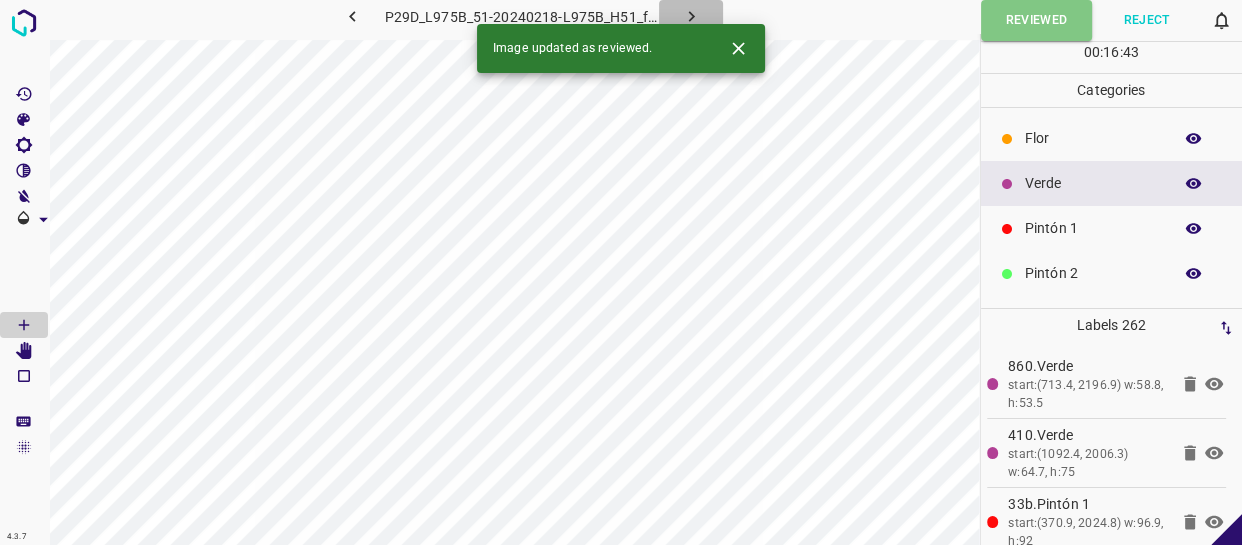 click 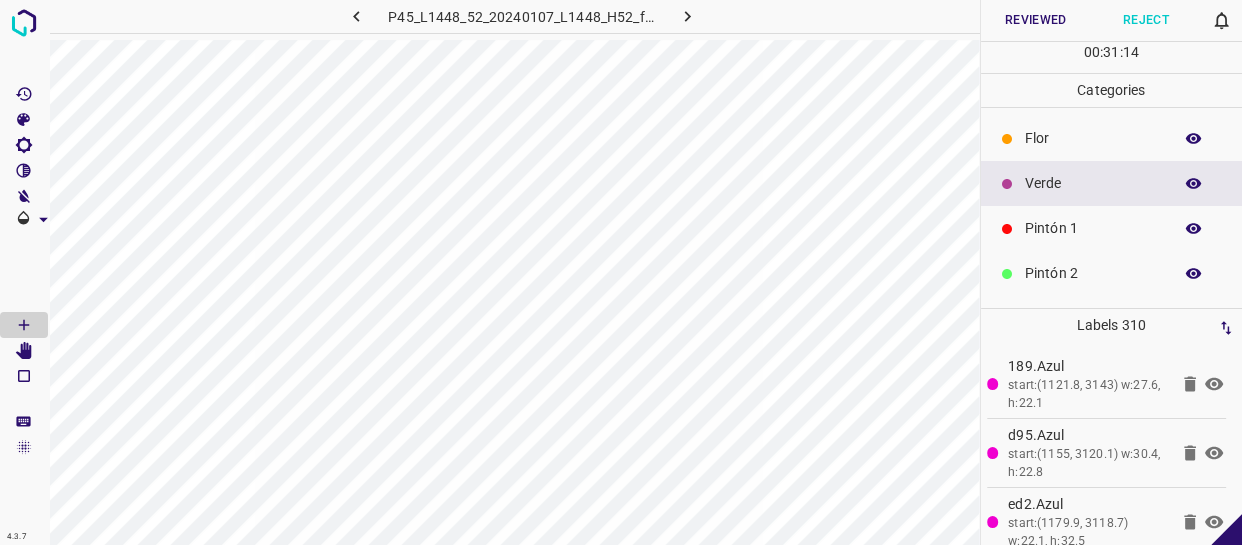 click 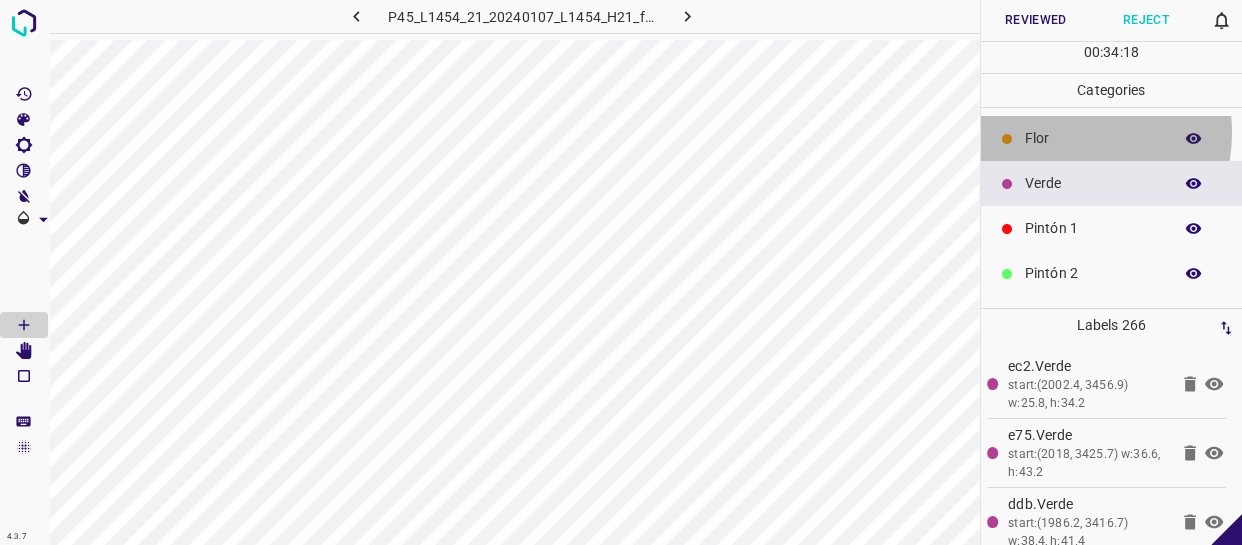 click on "Flor" at bounding box center [1093, 138] 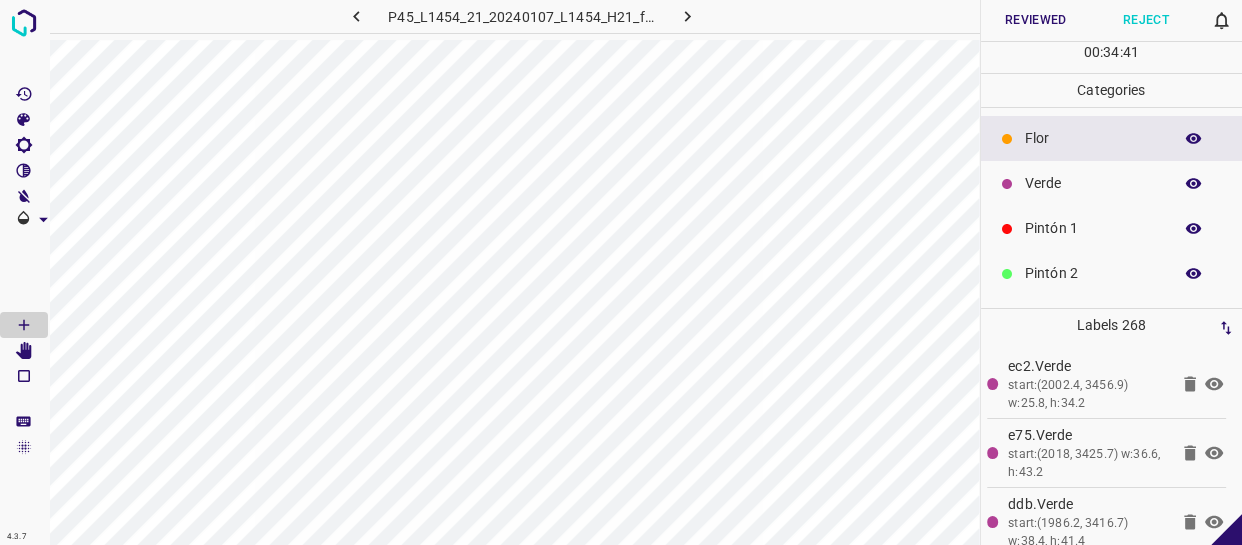 click on "Verde" at bounding box center [1093, 183] 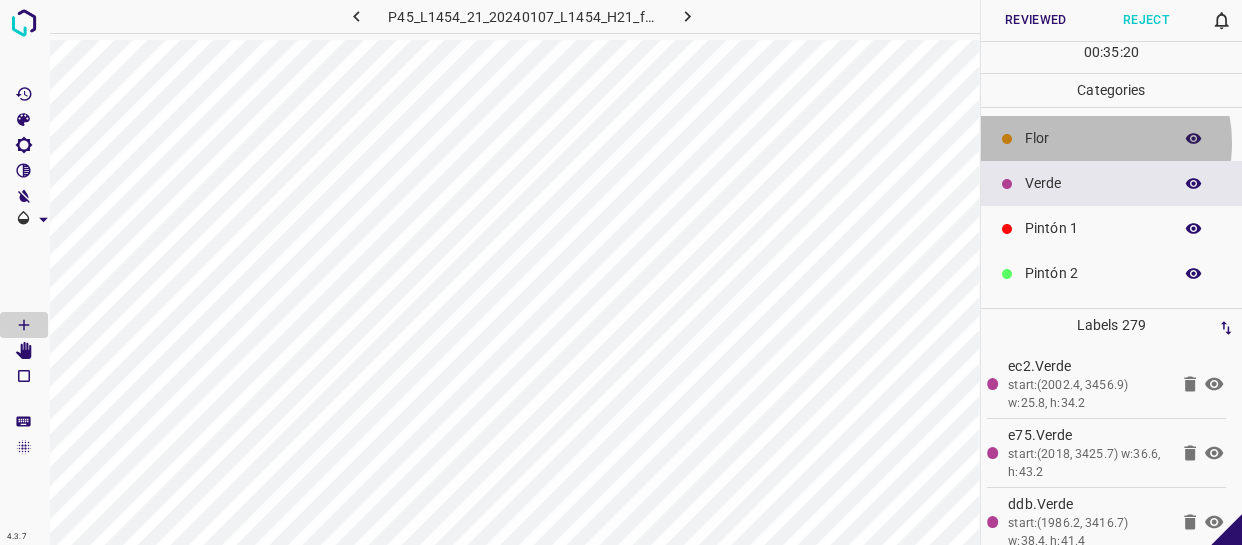 click on "Flor" at bounding box center [1093, 138] 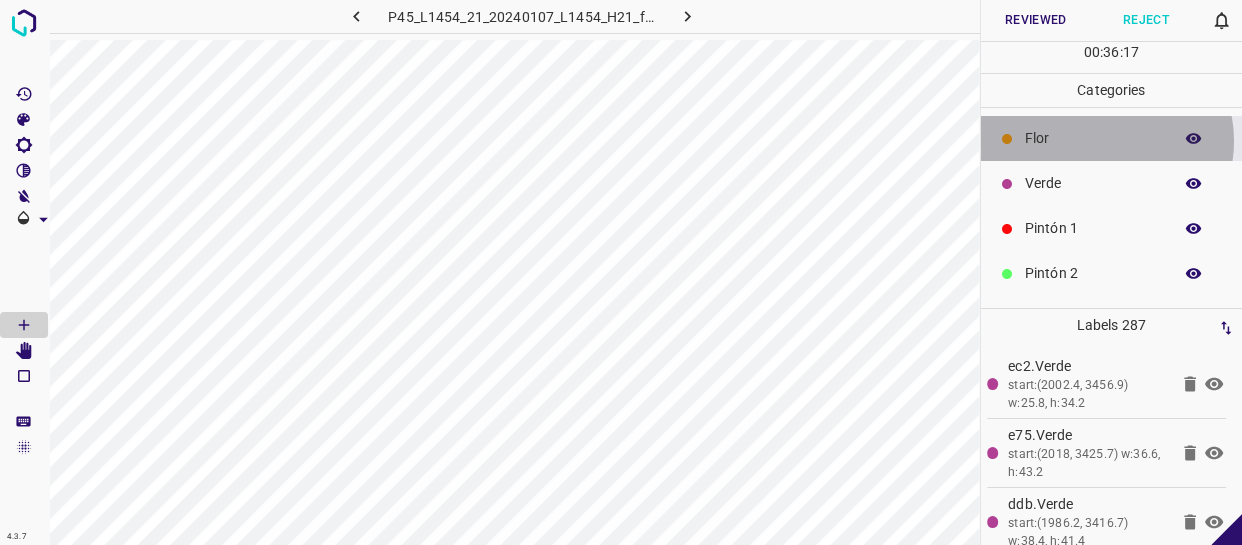 click on "Flor" at bounding box center (1093, 138) 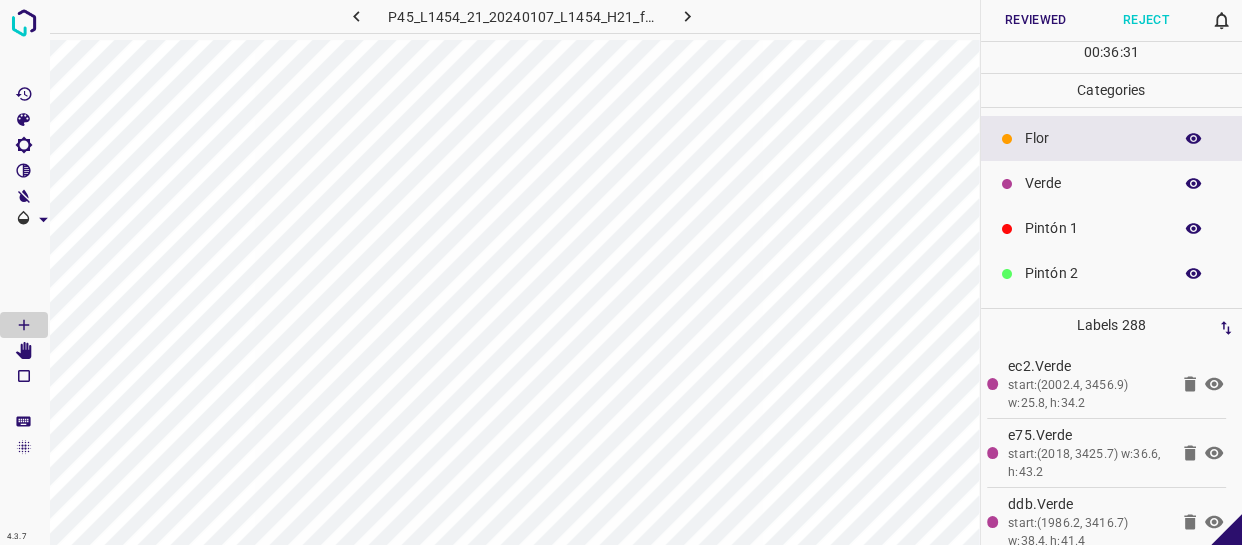 scroll, scrollTop: 175, scrollLeft: 0, axis: vertical 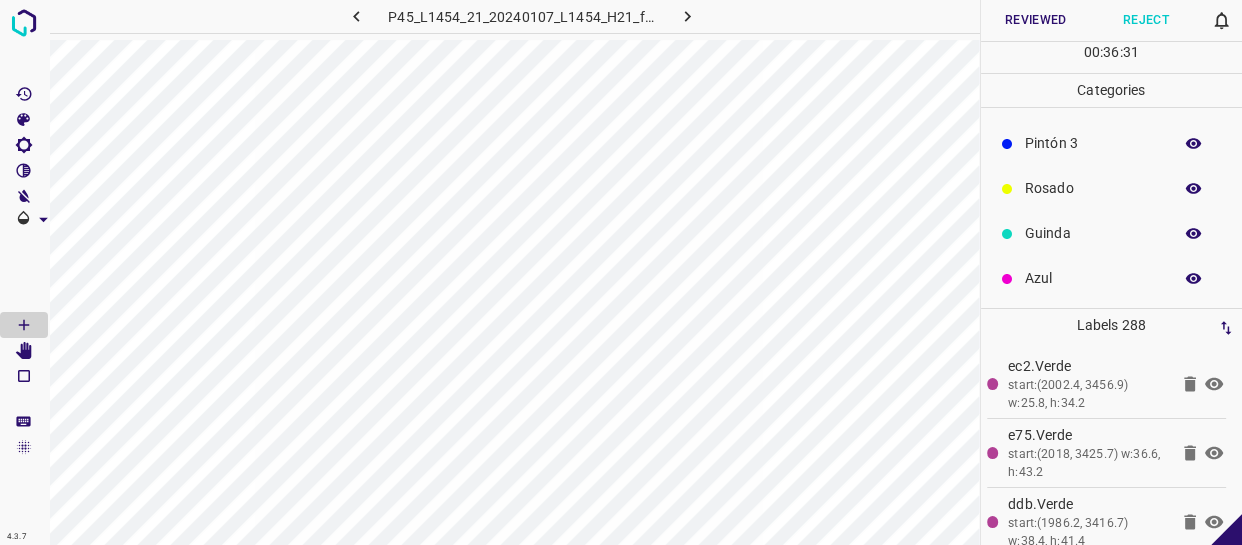 drag, startPoint x: 1055, startPoint y: 285, endPoint x: 1017, endPoint y: 308, distance: 44.418465 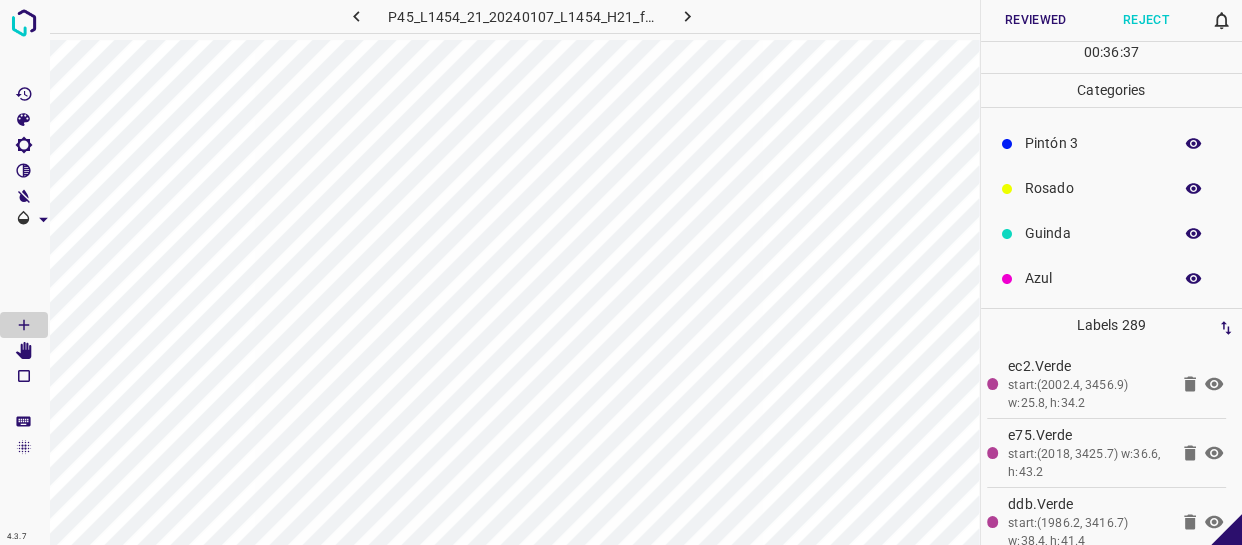 scroll, scrollTop: 0, scrollLeft: 0, axis: both 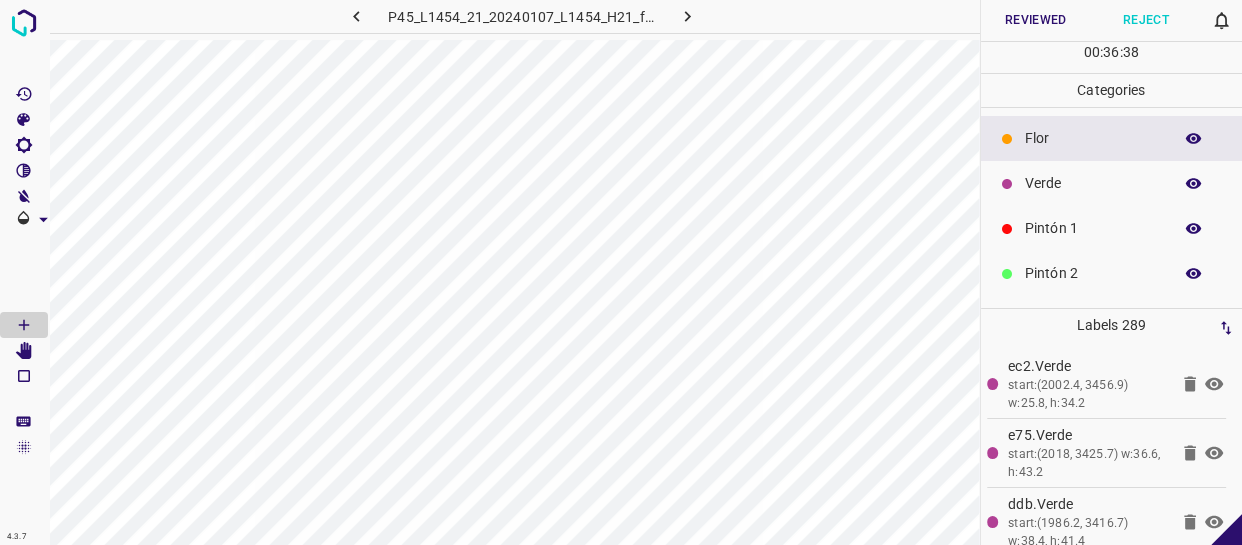 drag, startPoint x: 1069, startPoint y: 141, endPoint x: 983, endPoint y: 234, distance: 126.66886 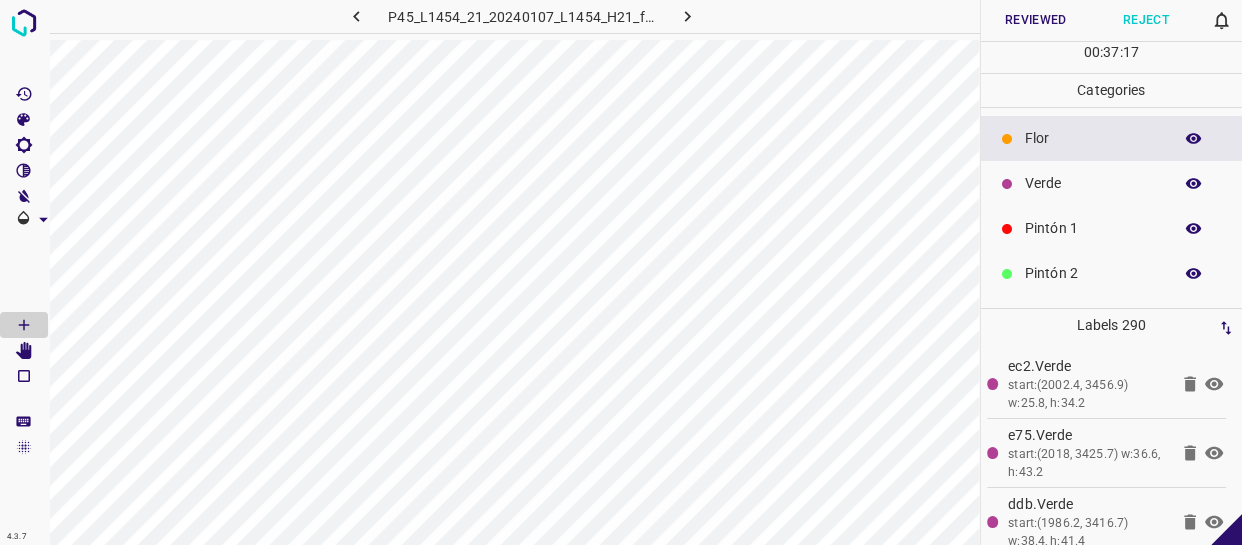 click on "Flor" at bounding box center (1093, 138) 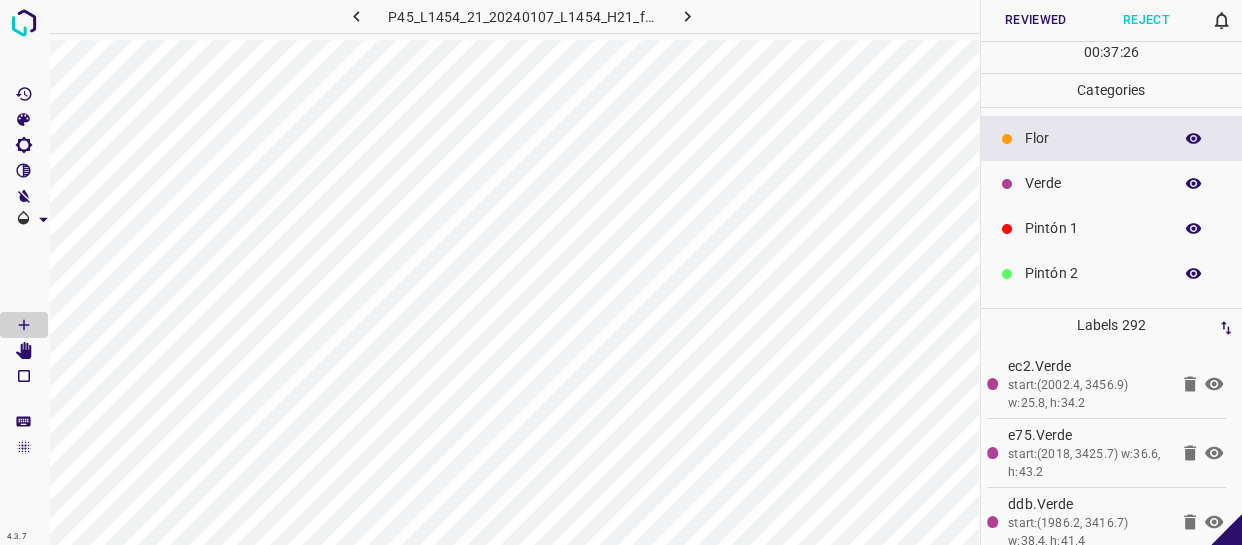 click on "Verde" at bounding box center [1093, 183] 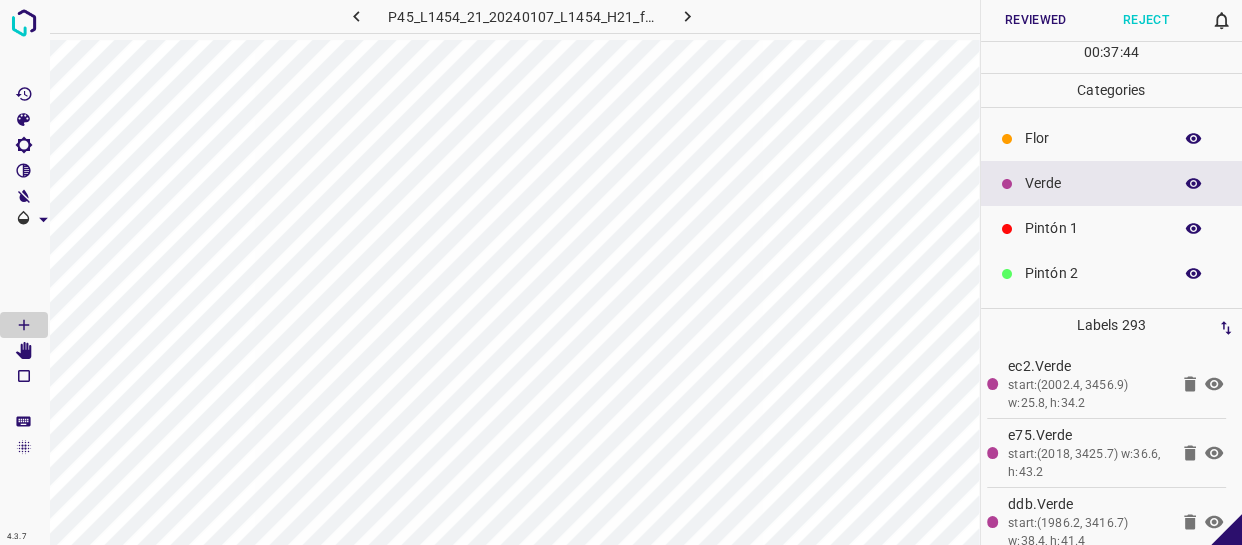 click on "Verde" at bounding box center (1093, 183) 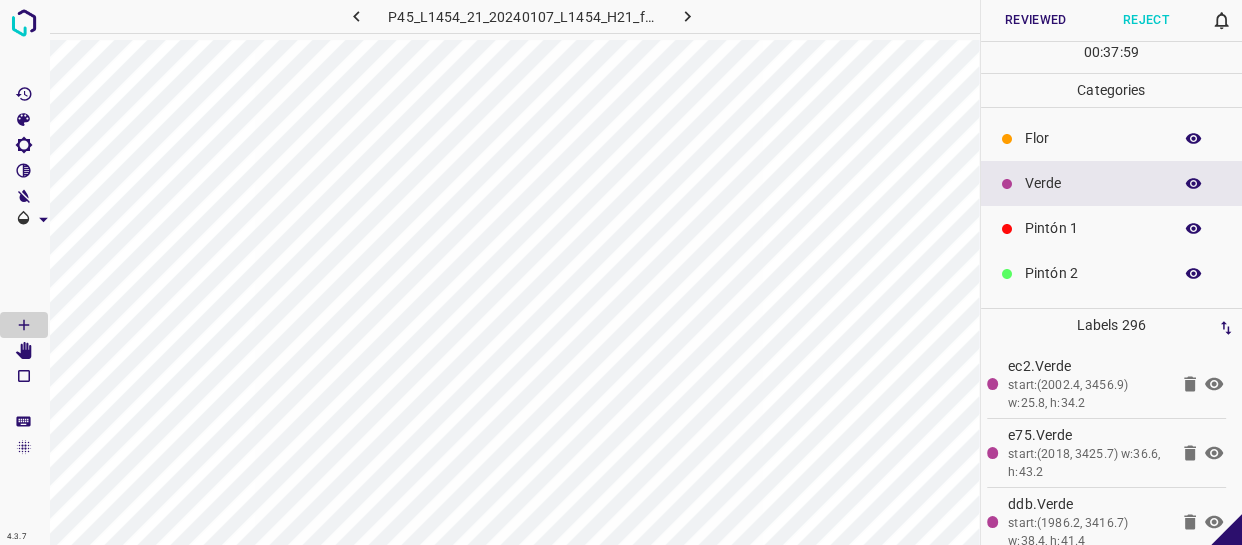 click on "Flor" at bounding box center (1093, 138) 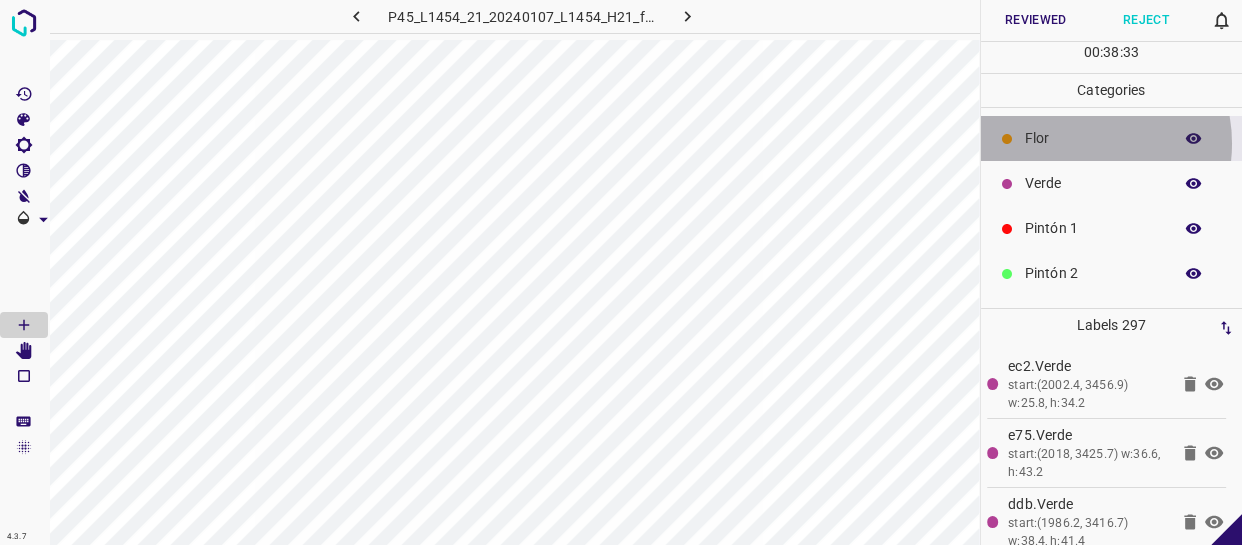 click on "Flor" at bounding box center (1093, 138) 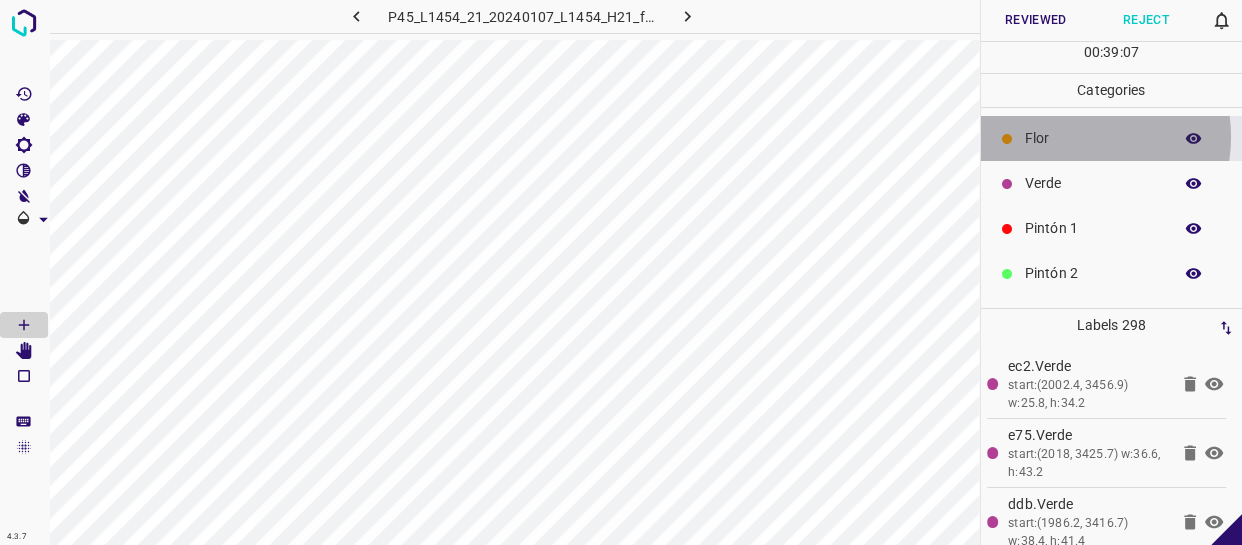 click on "Flor" at bounding box center [1093, 138] 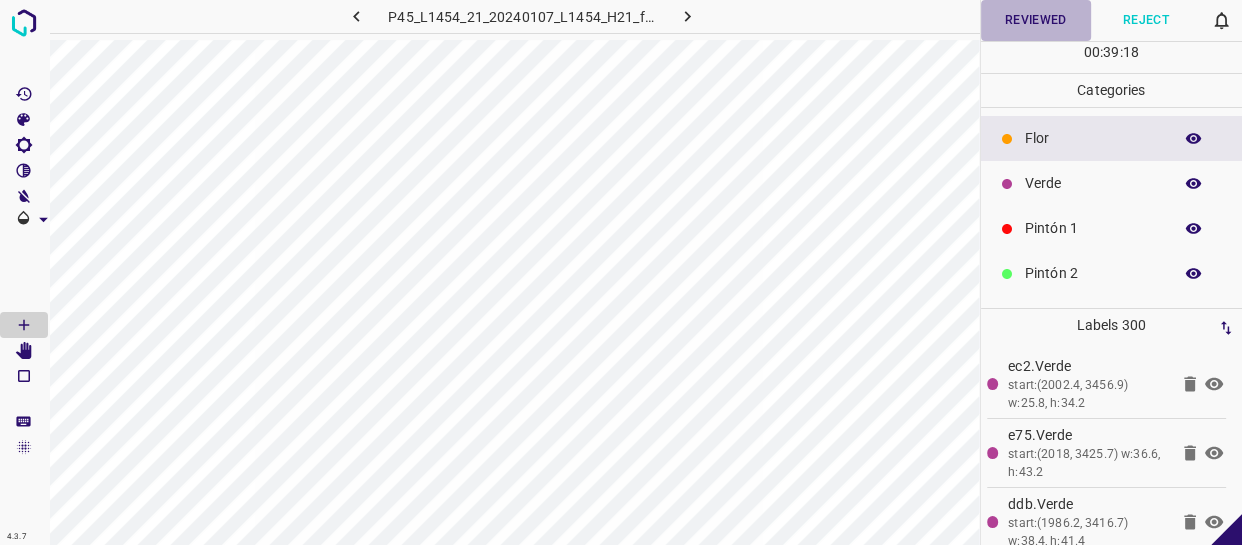 click on "Reviewed" at bounding box center (1036, 20) 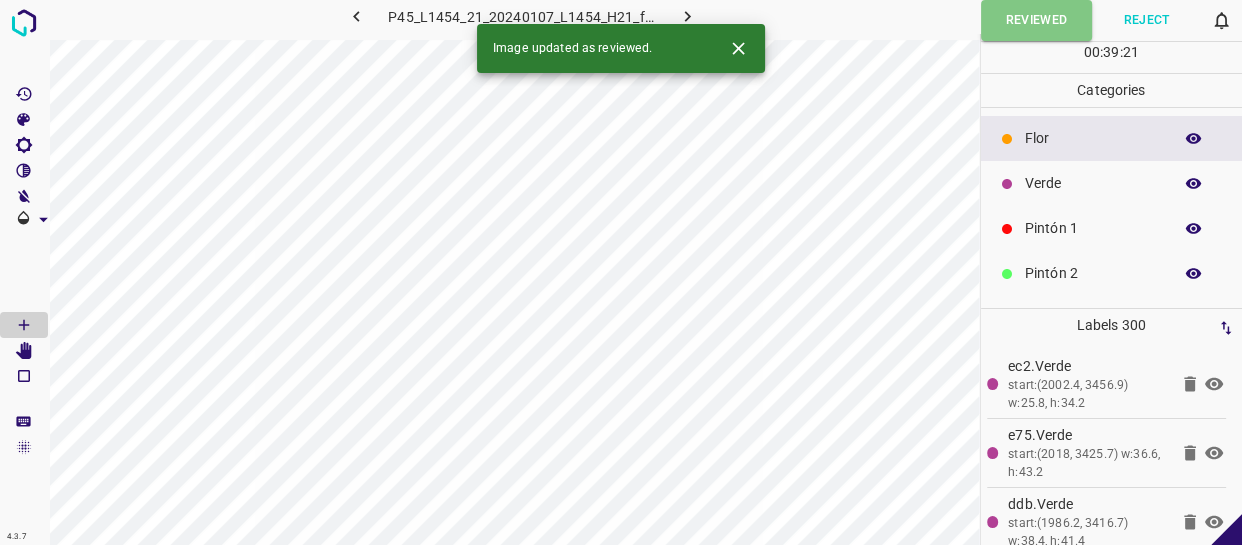 click 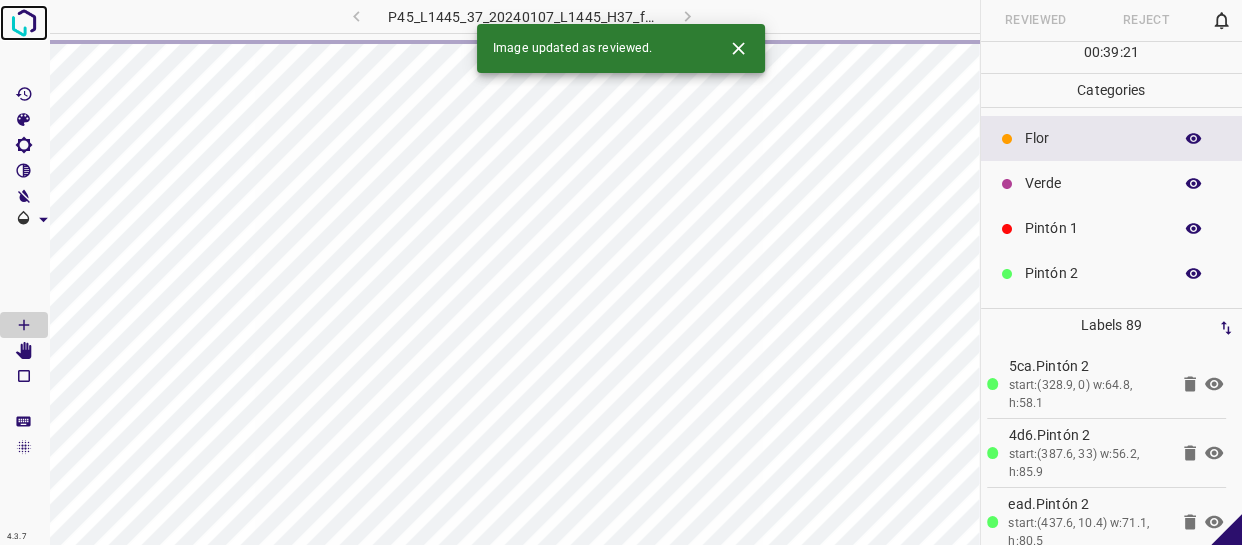 click at bounding box center [24, 23] 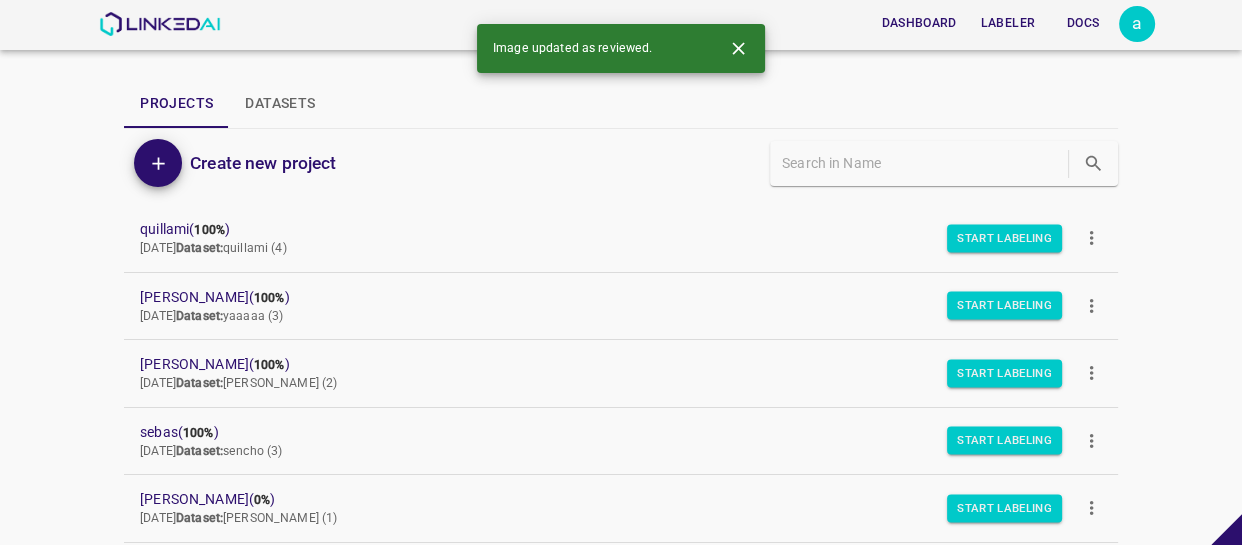 click 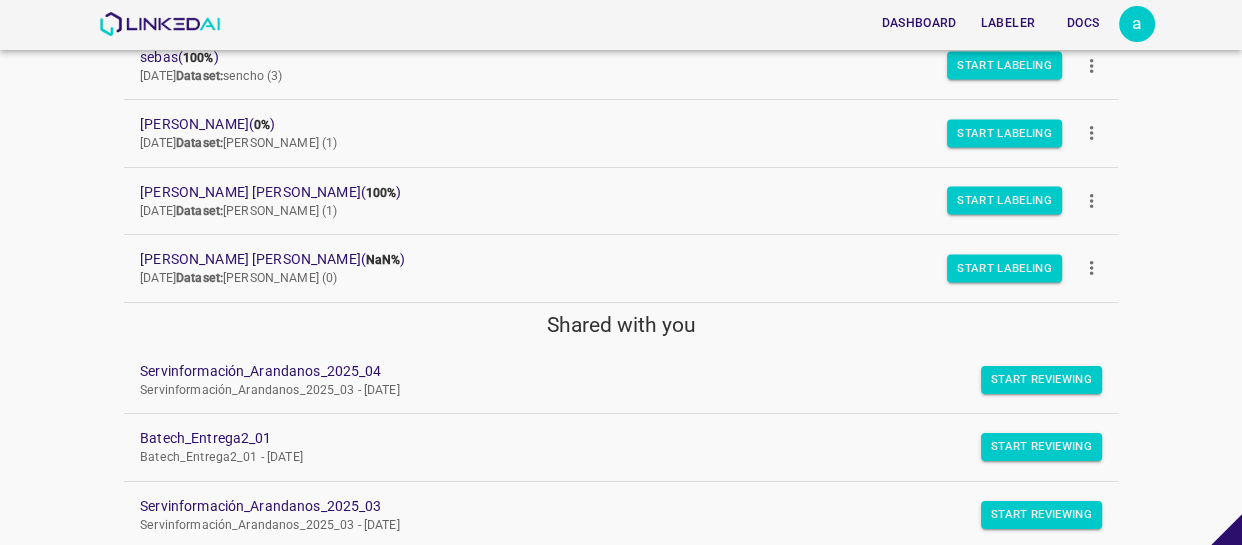 scroll, scrollTop: 376, scrollLeft: 0, axis: vertical 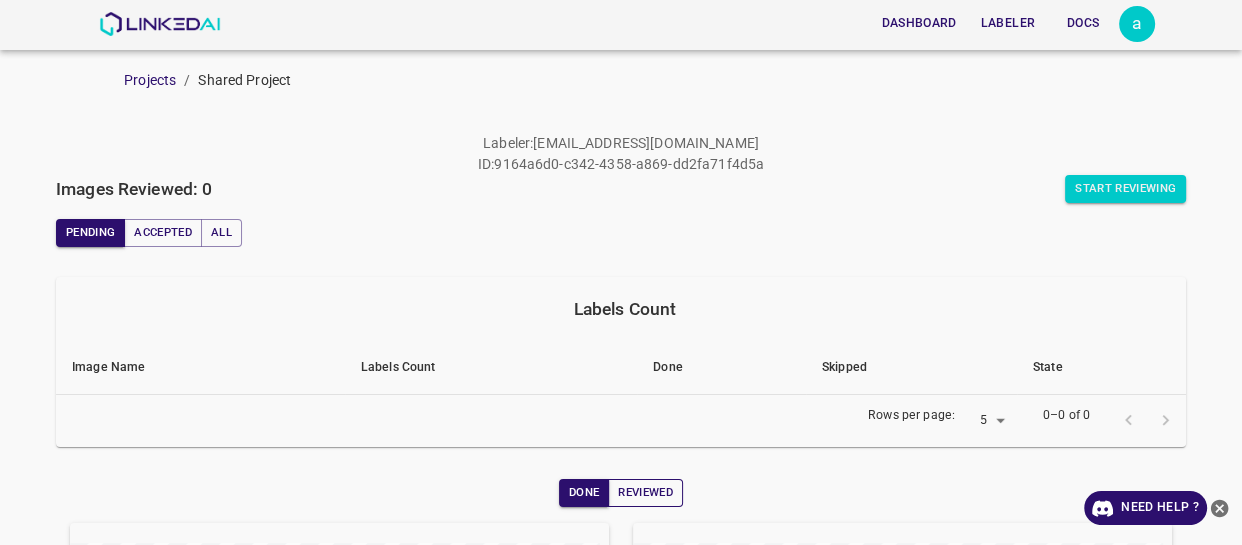 click on "Reviewed" at bounding box center (645, 493) 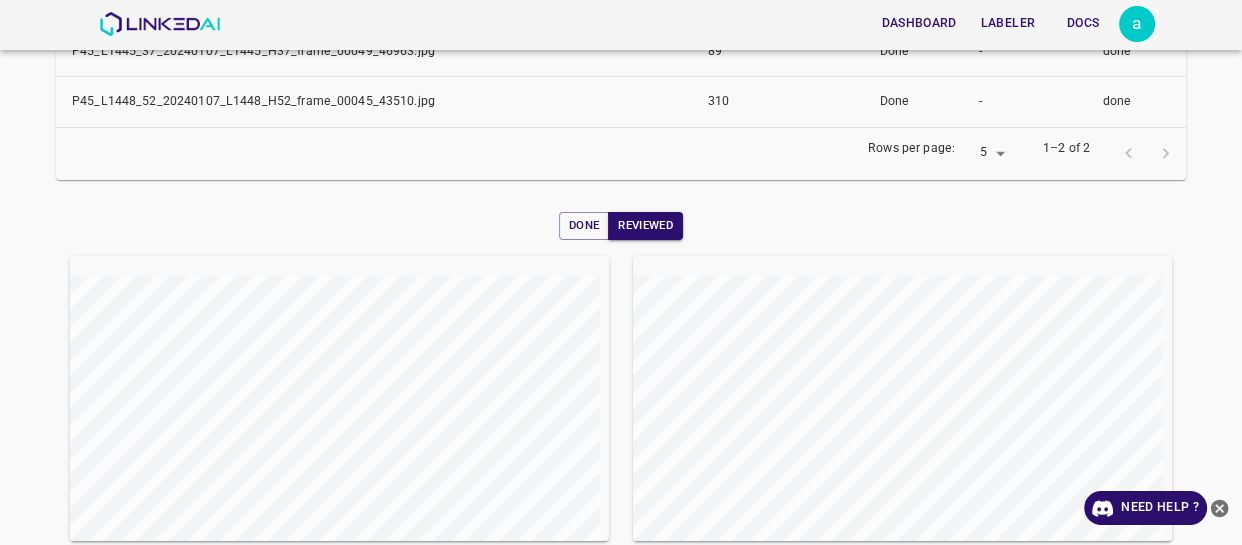 scroll, scrollTop: 454, scrollLeft: 0, axis: vertical 